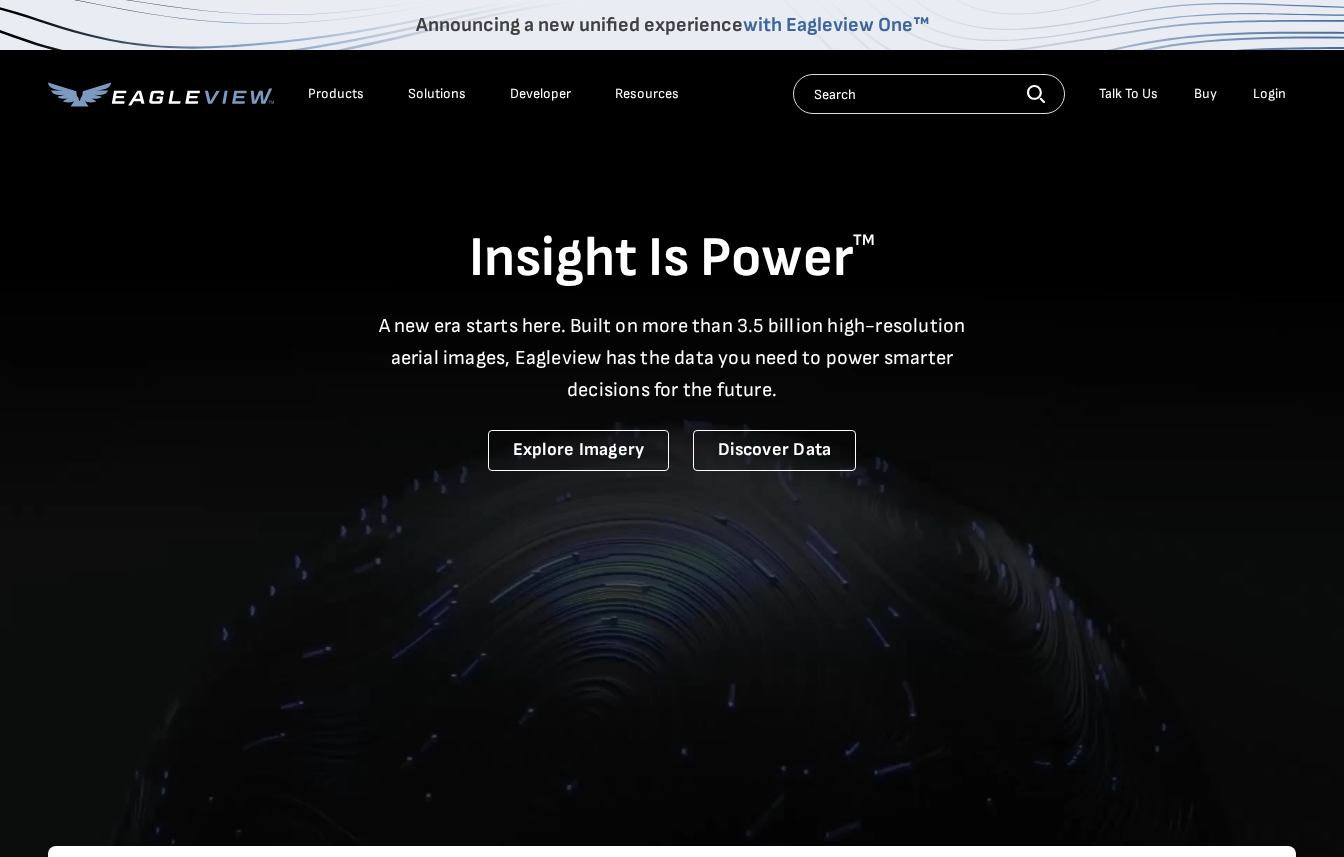 scroll, scrollTop: 0, scrollLeft: 0, axis: both 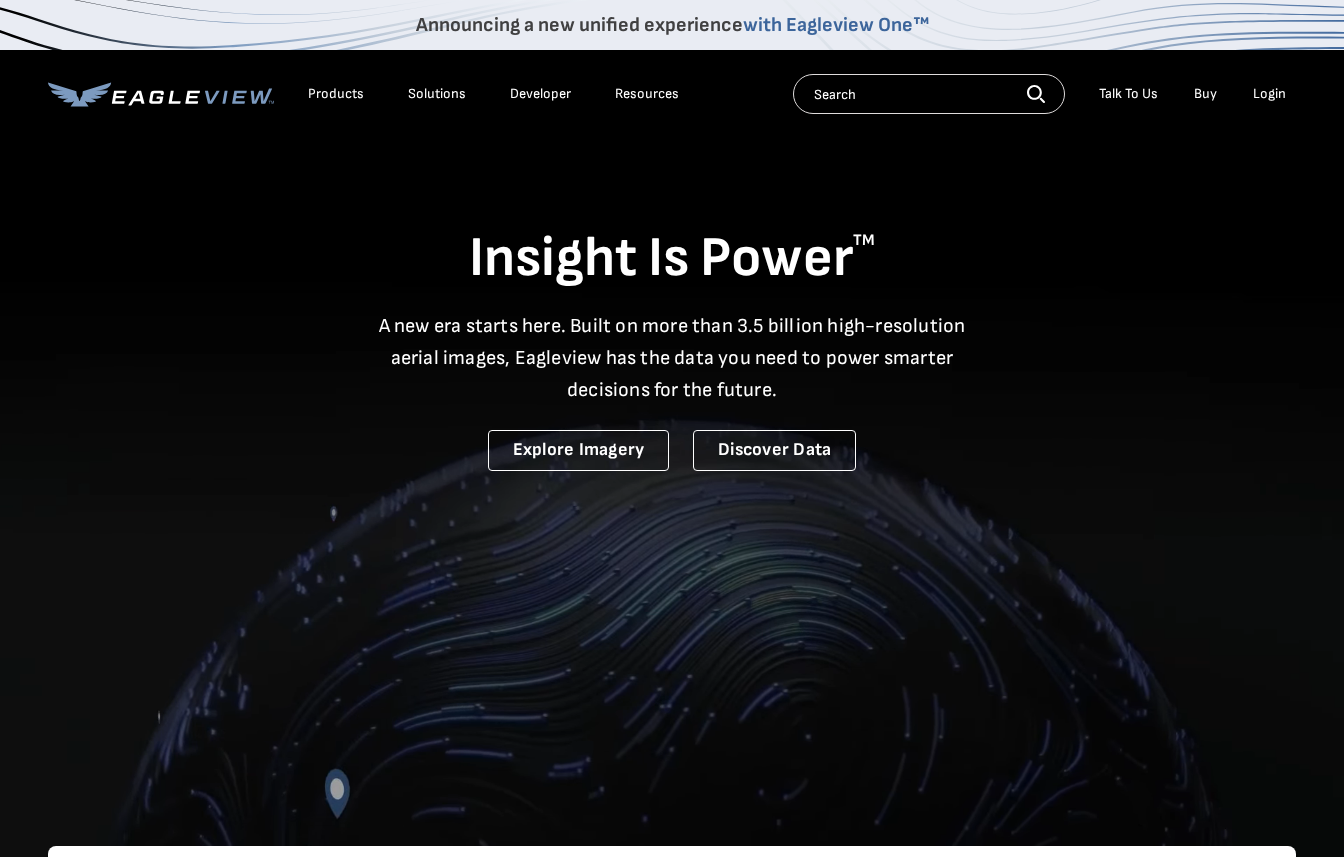 click on "Login" at bounding box center (1269, 94) 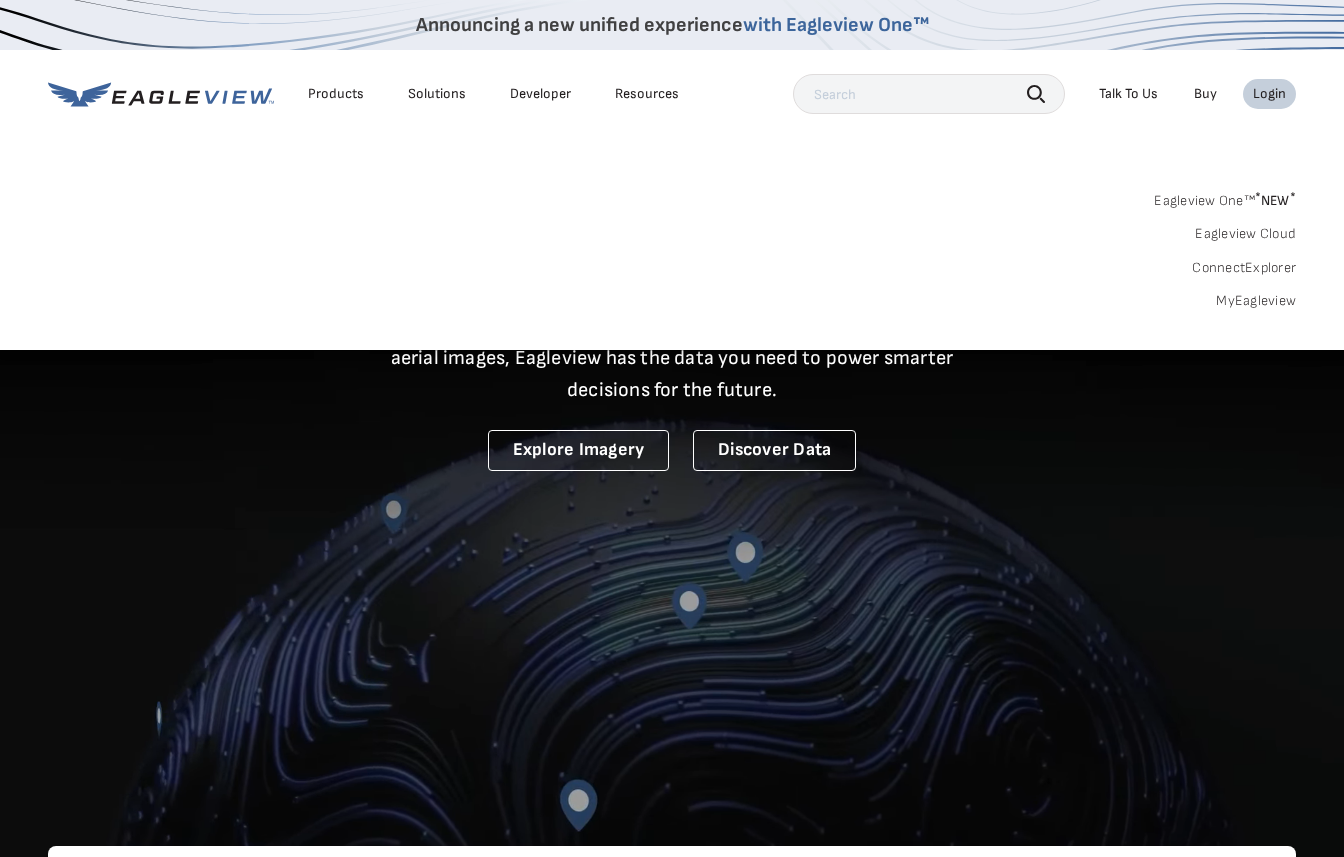 click on "MyEagleview" at bounding box center (1256, 301) 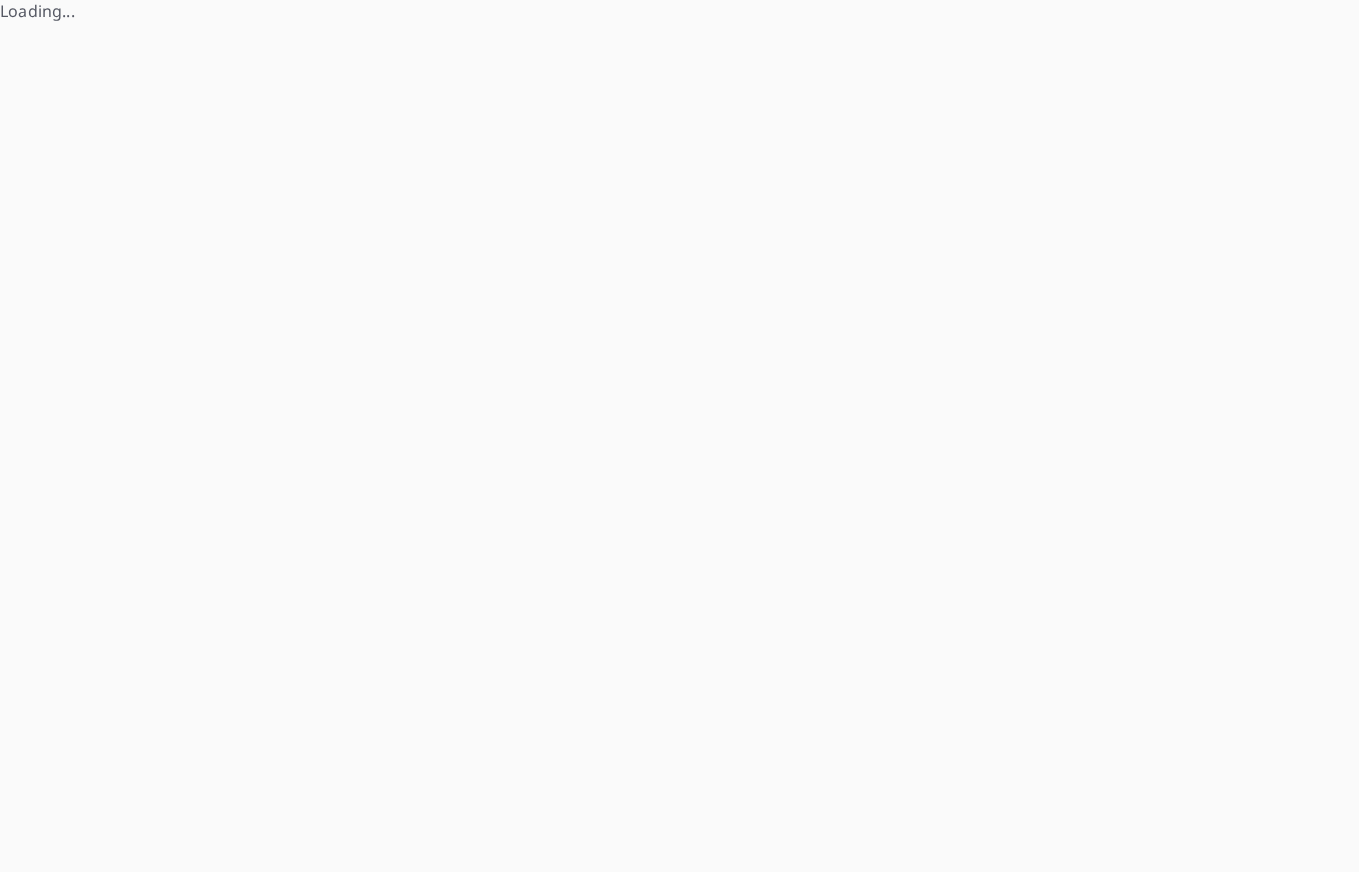 scroll, scrollTop: 0, scrollLeft: 0, axis: both 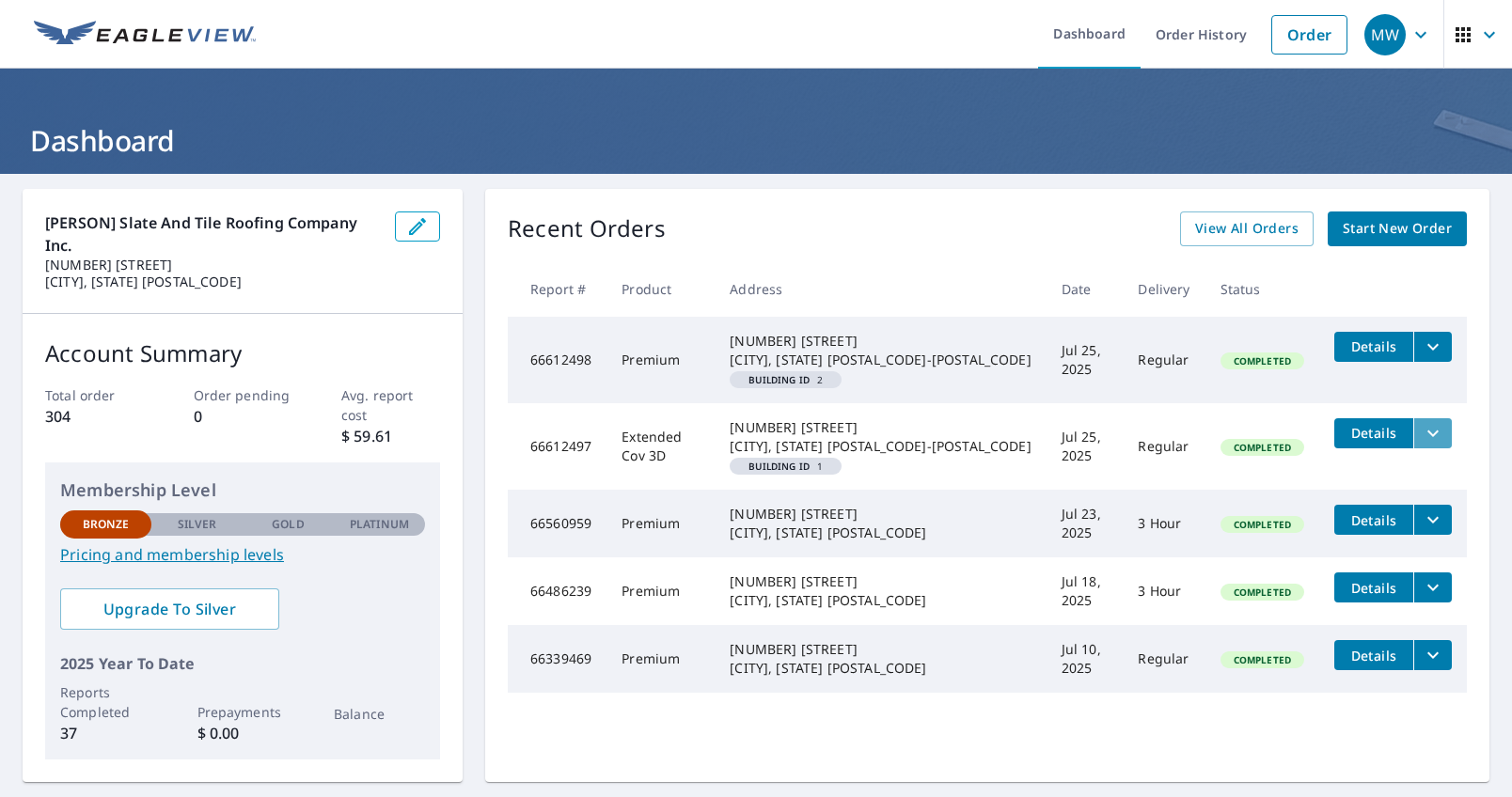 click 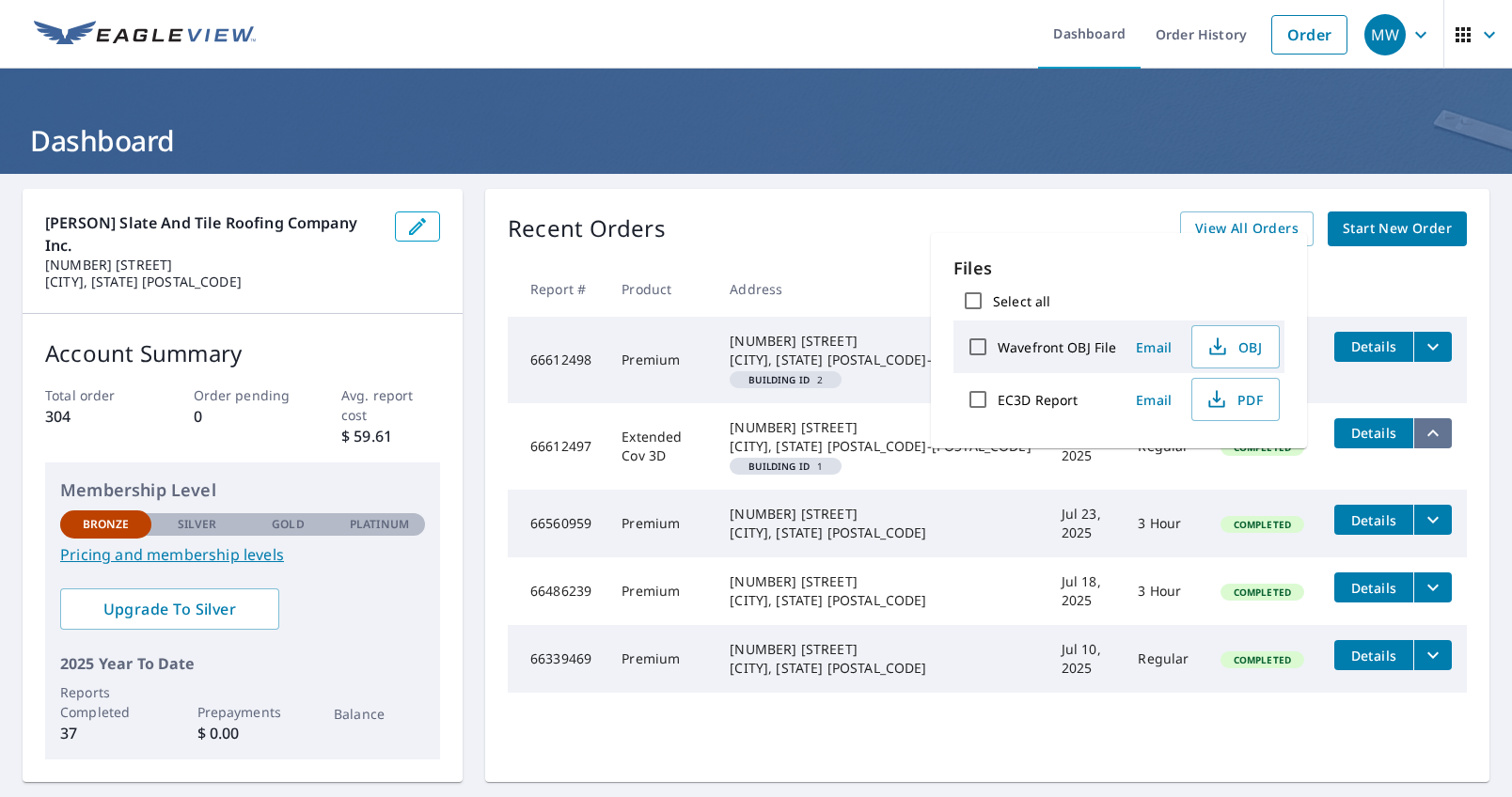 click 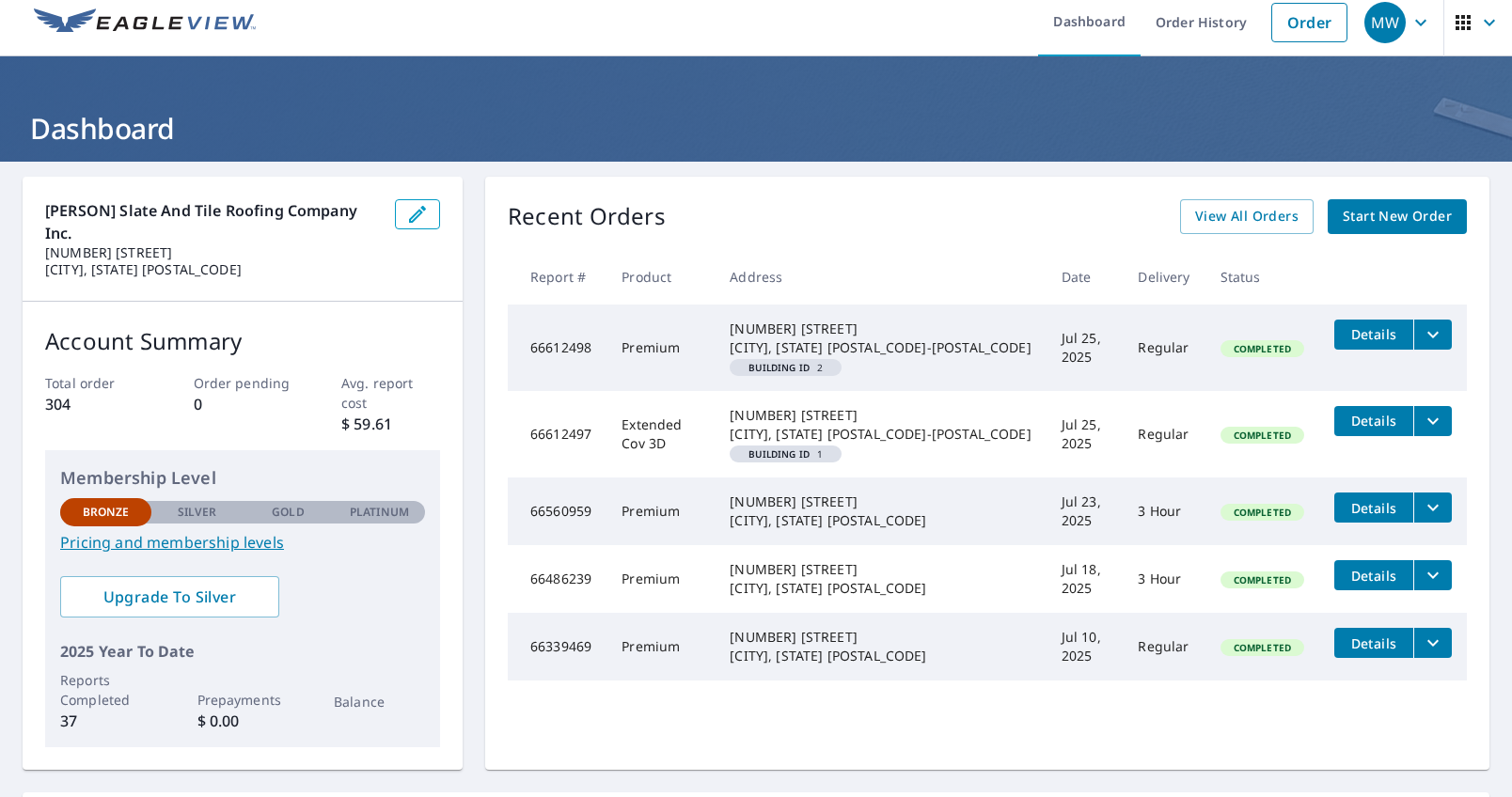 scroll, scrollTop: 0, scrollLeft: 0, axis: both 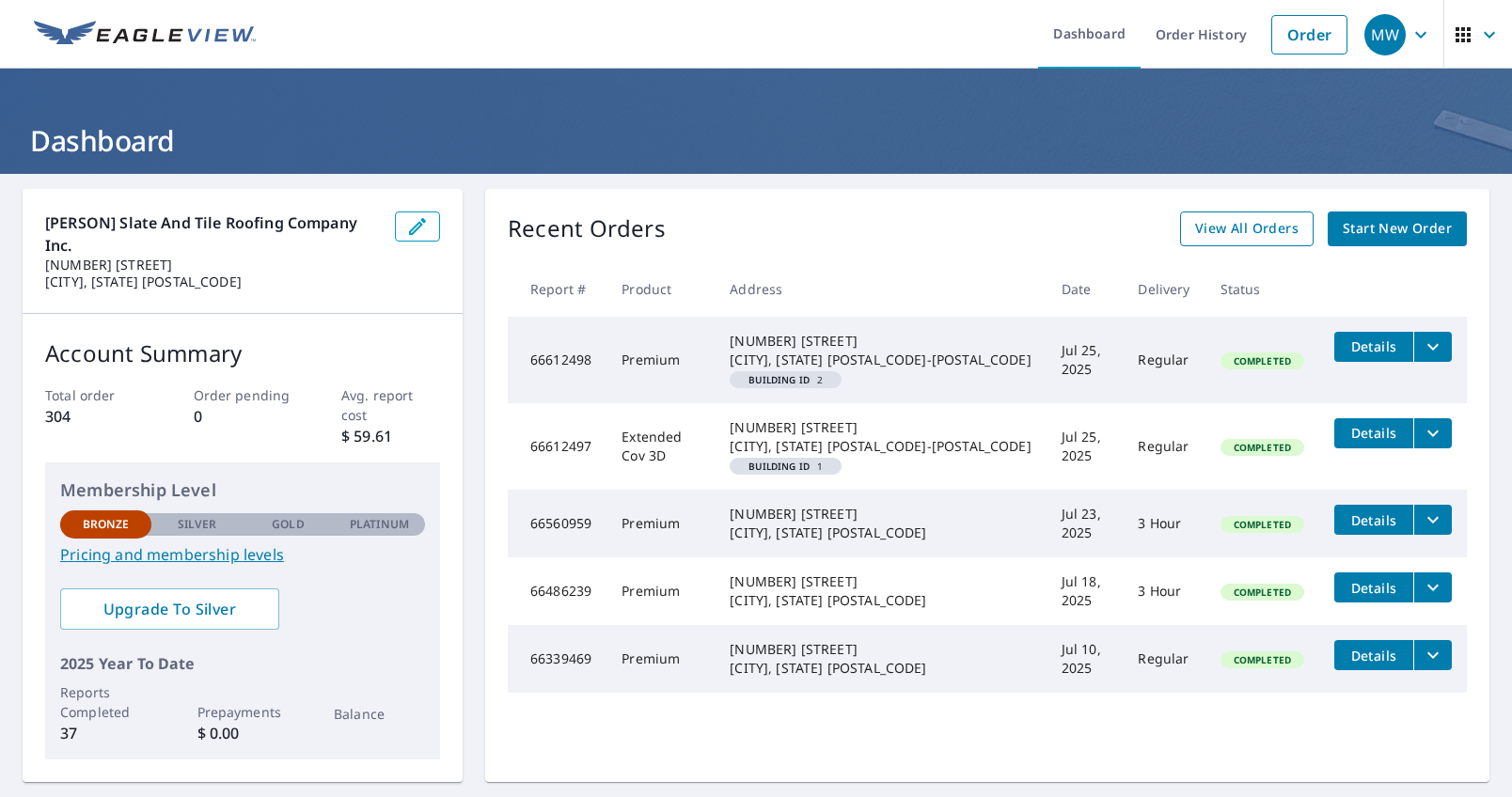click on "View All Orders" at bounding box center [1247, 228] 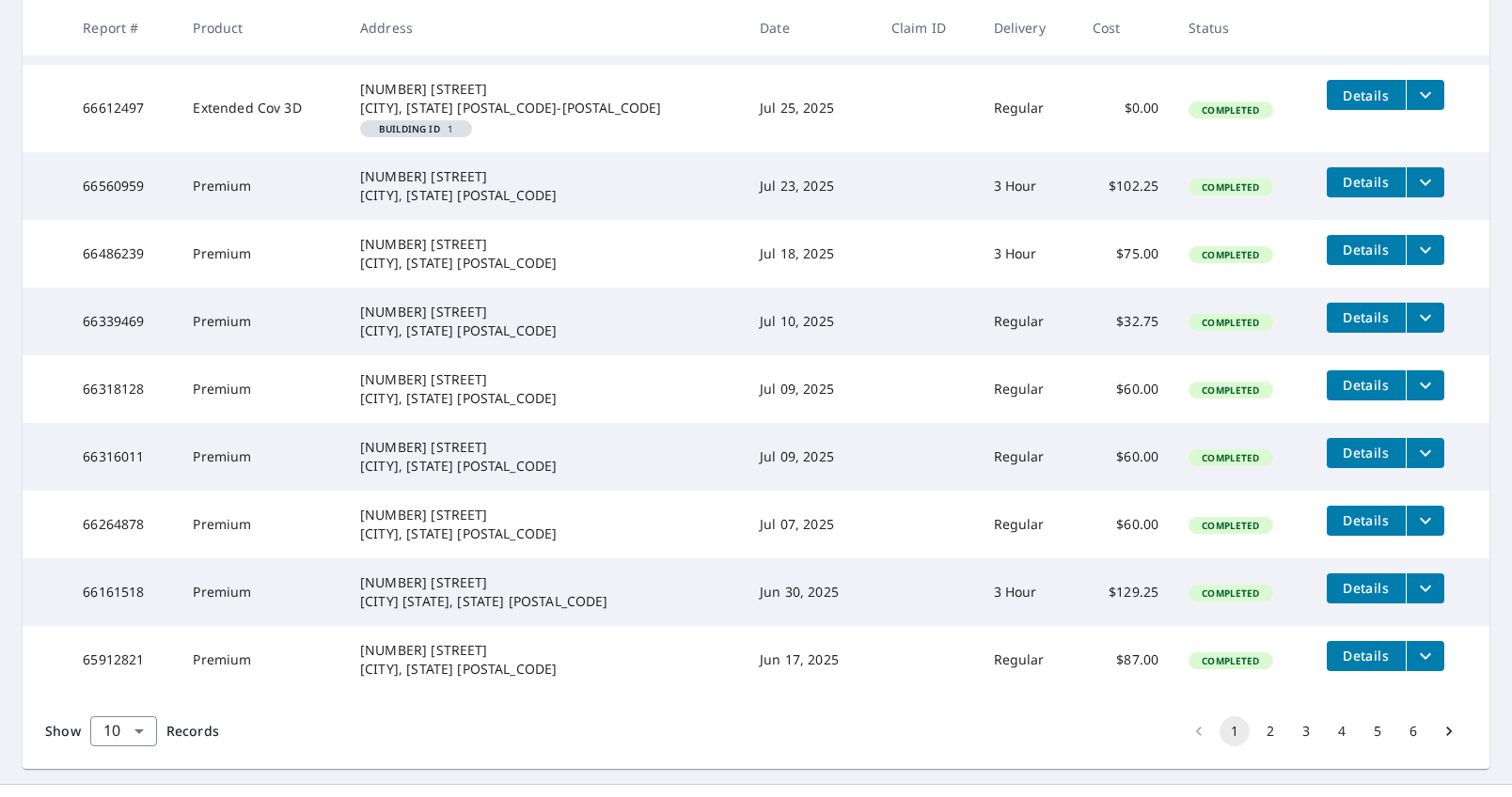 scroll, scrollTop: 470, scrollLeft: 0, axis: vertical 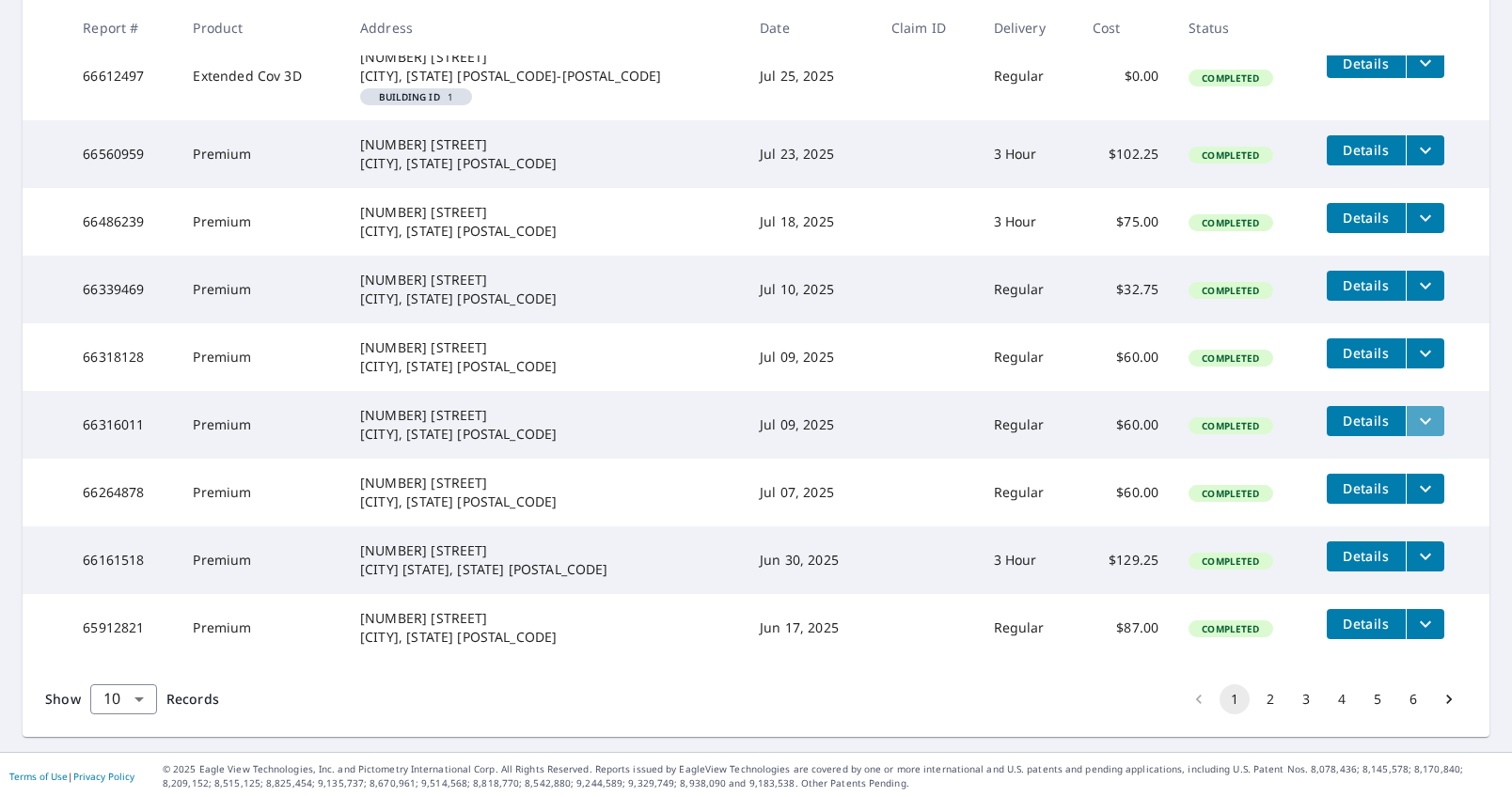 click 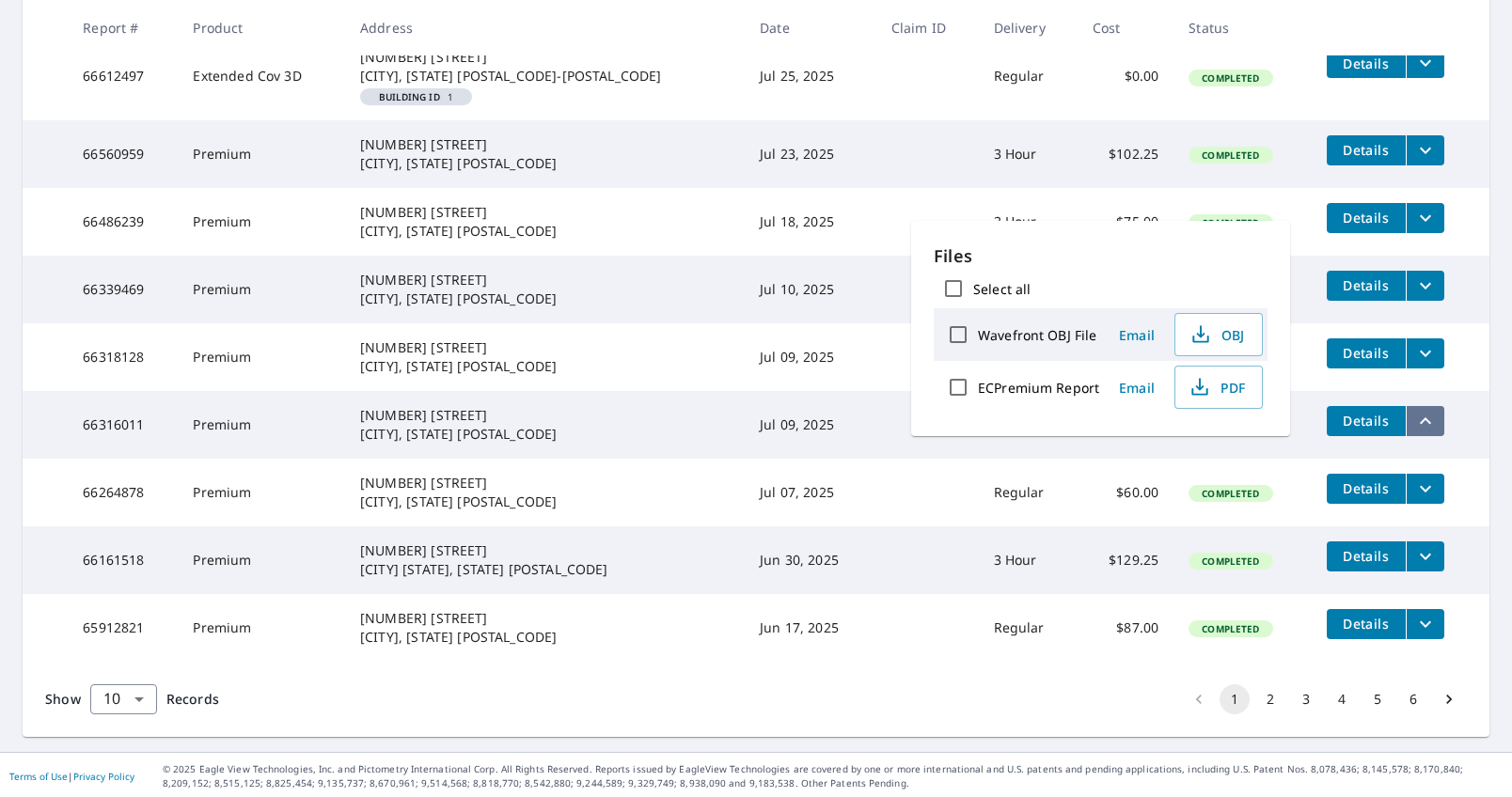 click 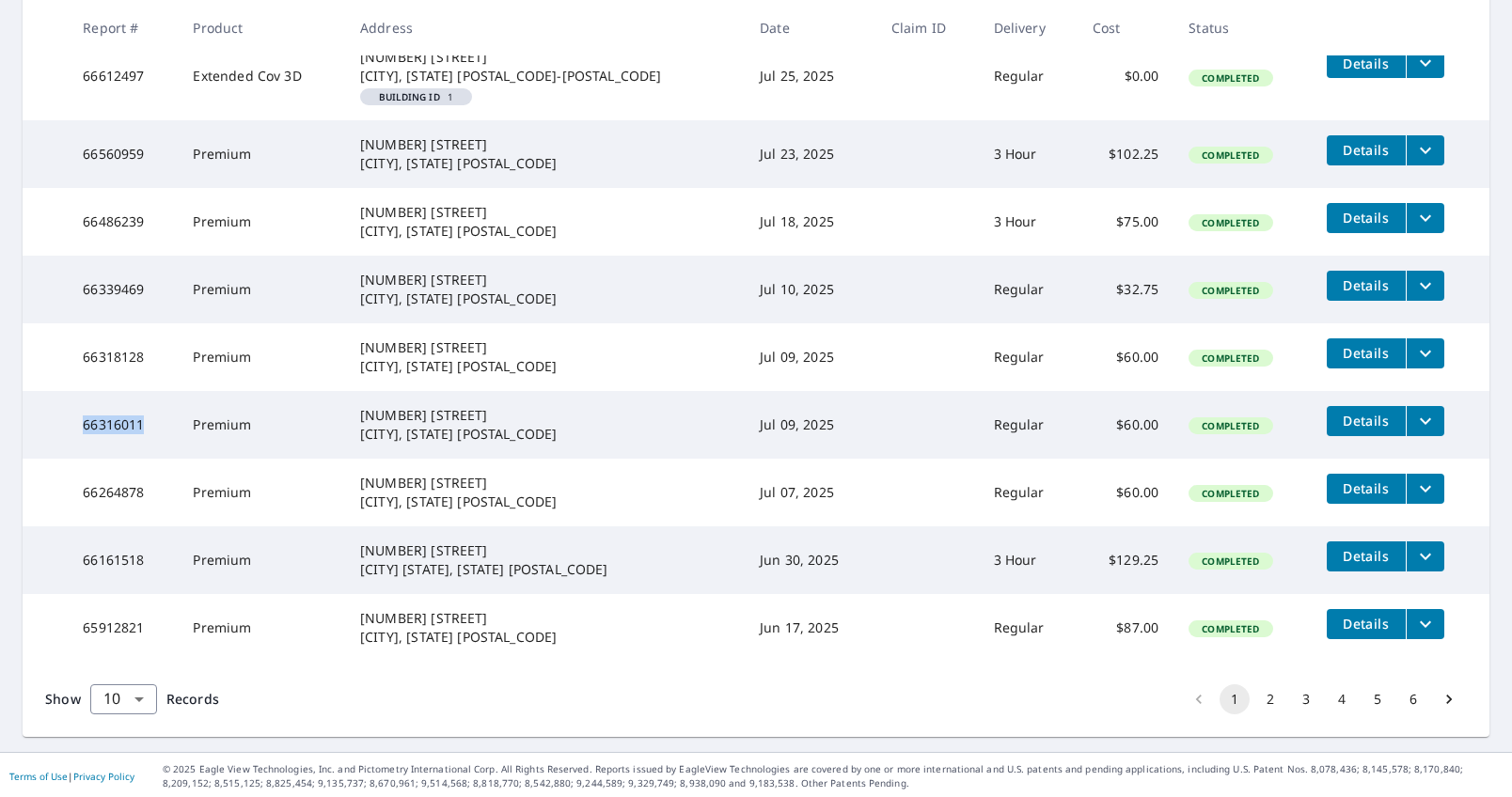 drag, startPoint x: 153, startPoint y: 430, endPoint x: 72, endPoint y: 424, distance: 81.221918 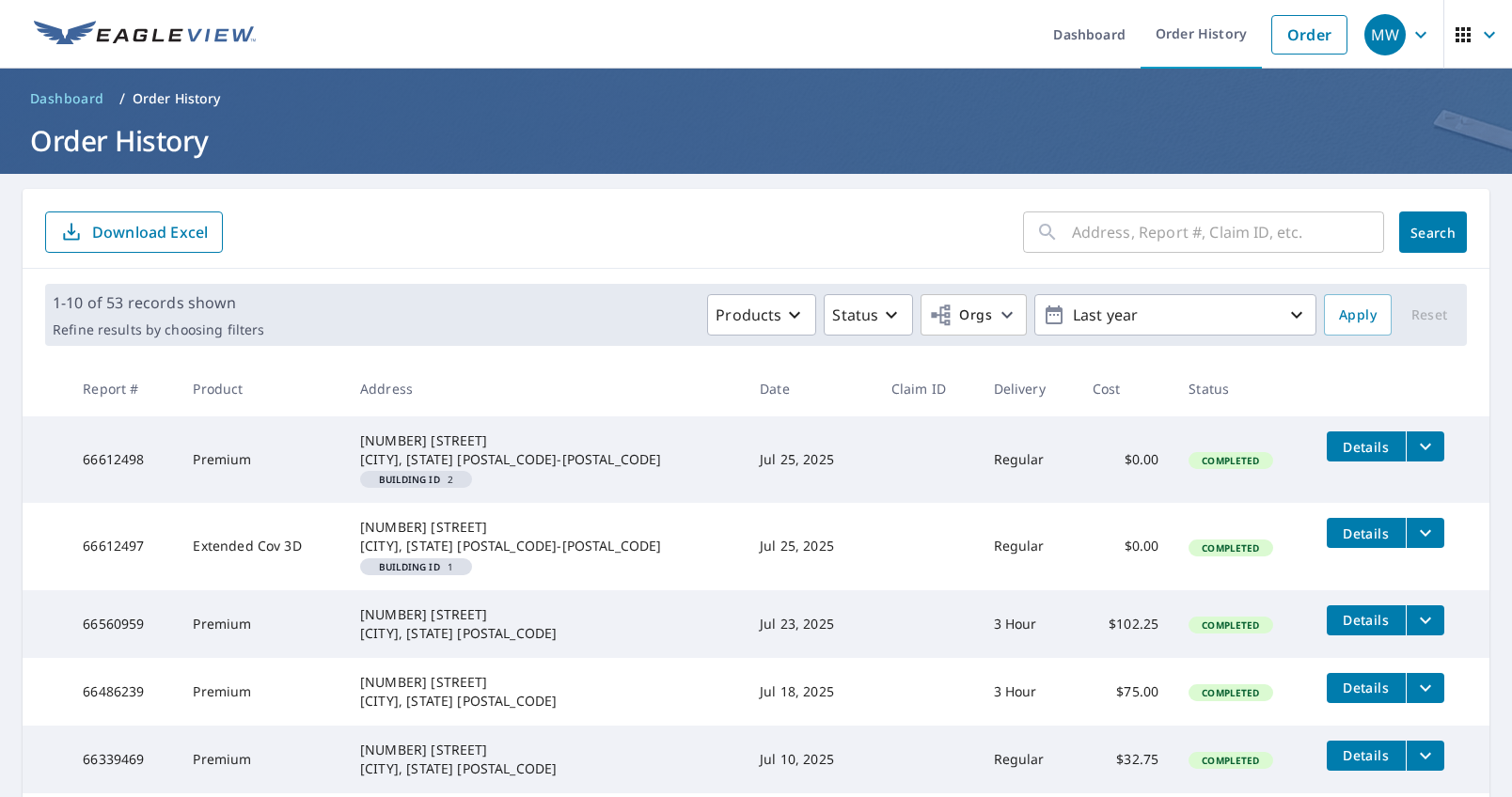 click 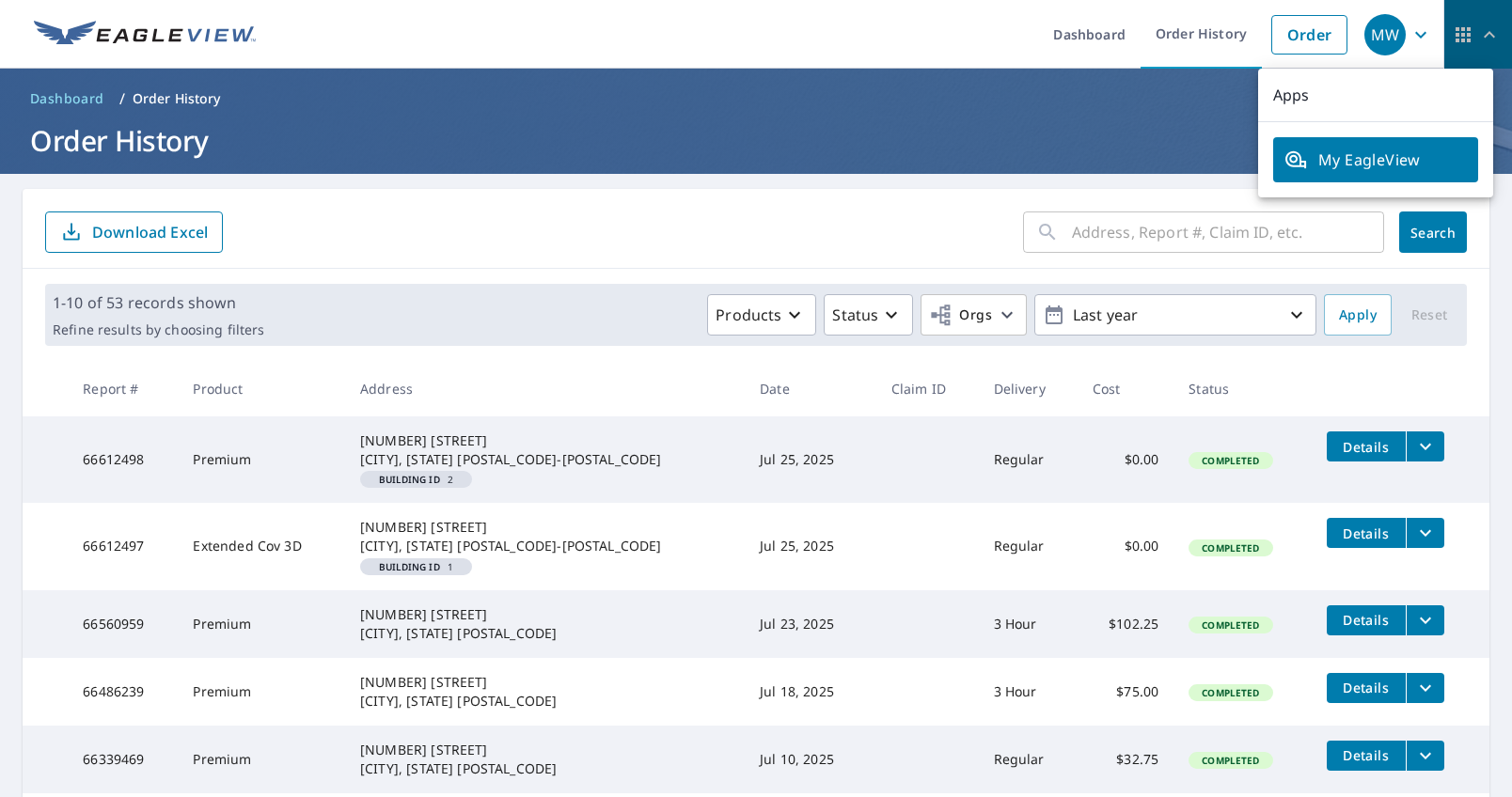 click 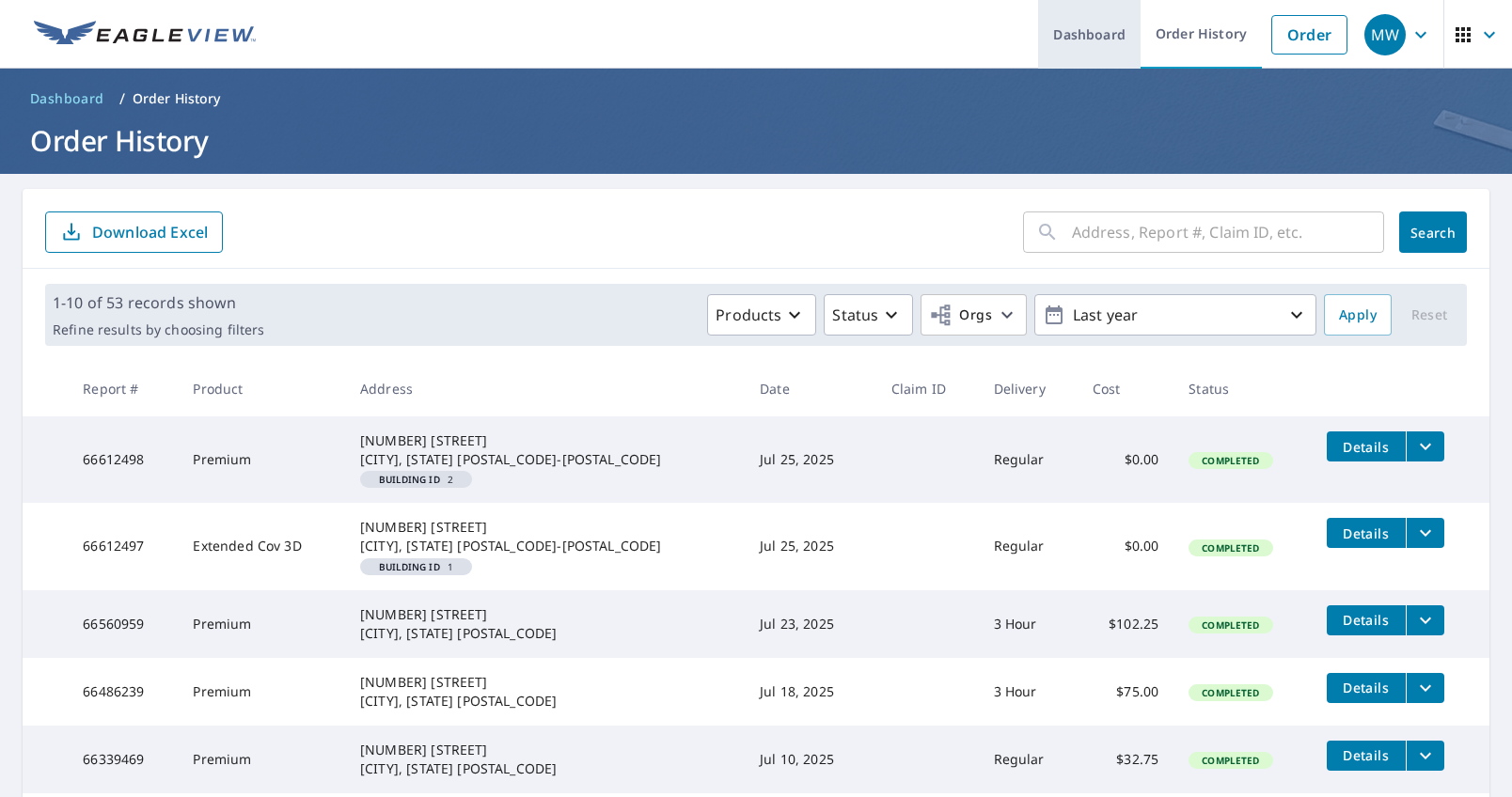 click on "Dashboard" at bounding box center [1089, 34] 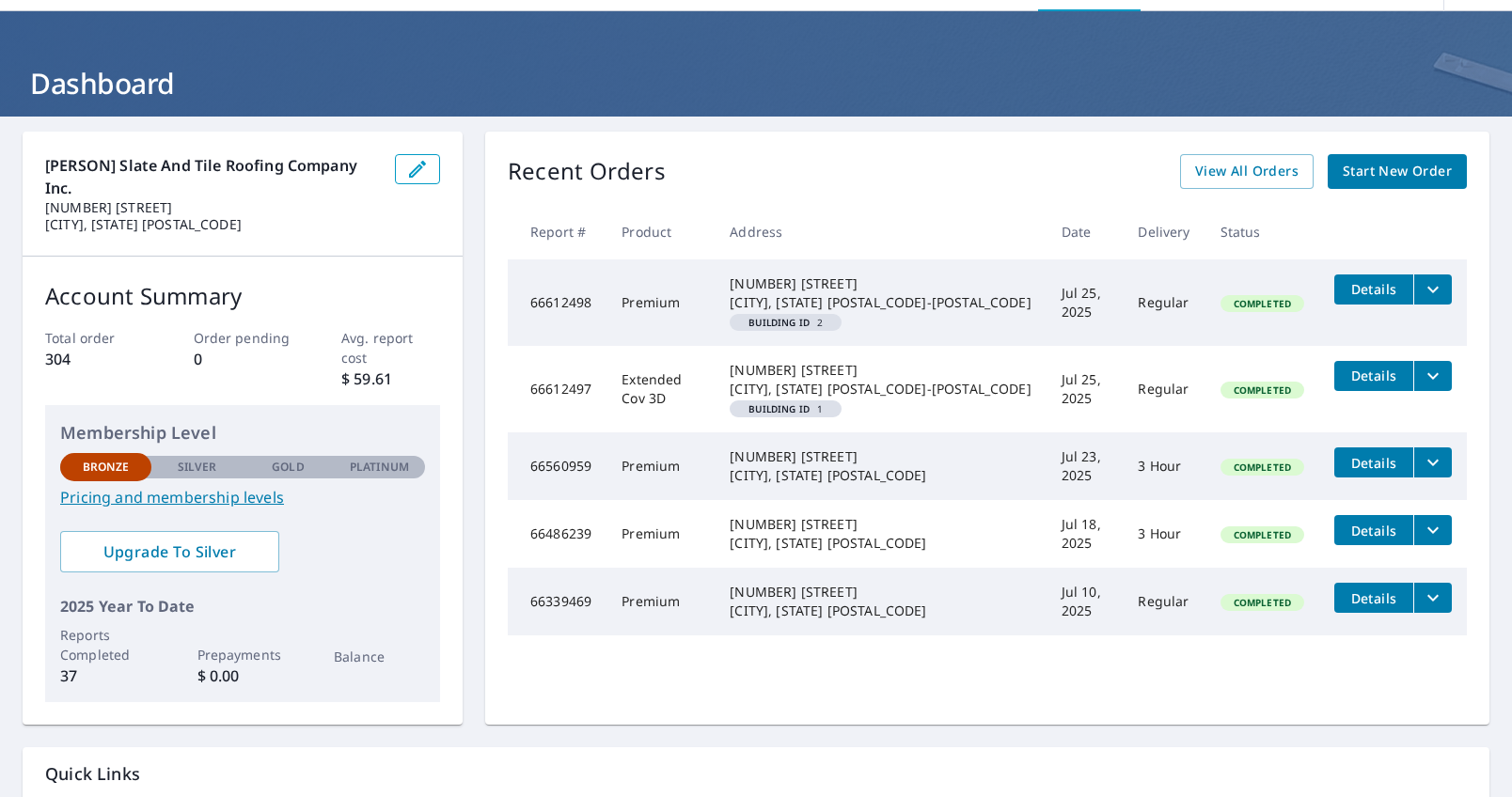 scroll, scrollTop: 0, scrollLeft: 0, axis: both 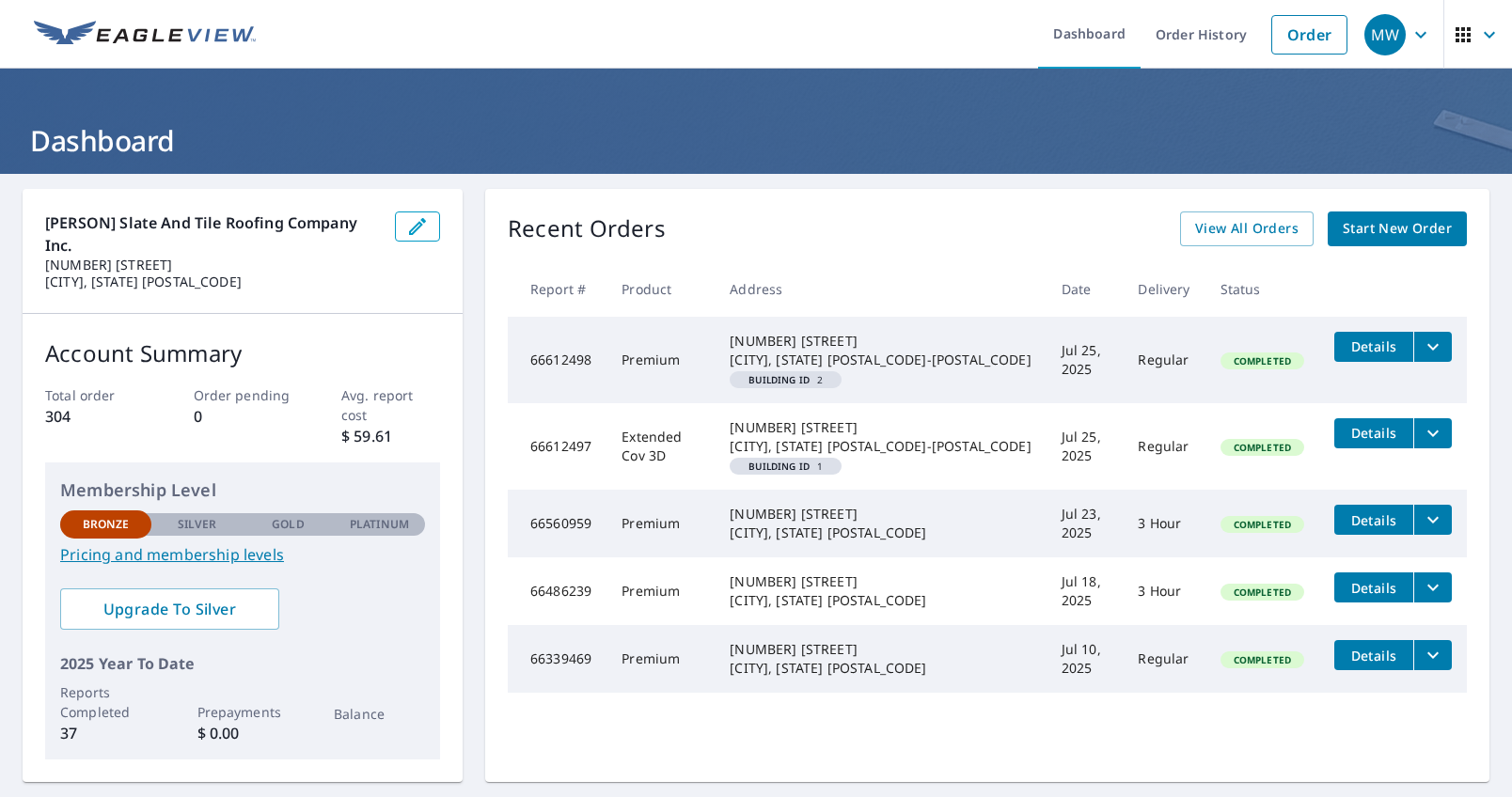 click 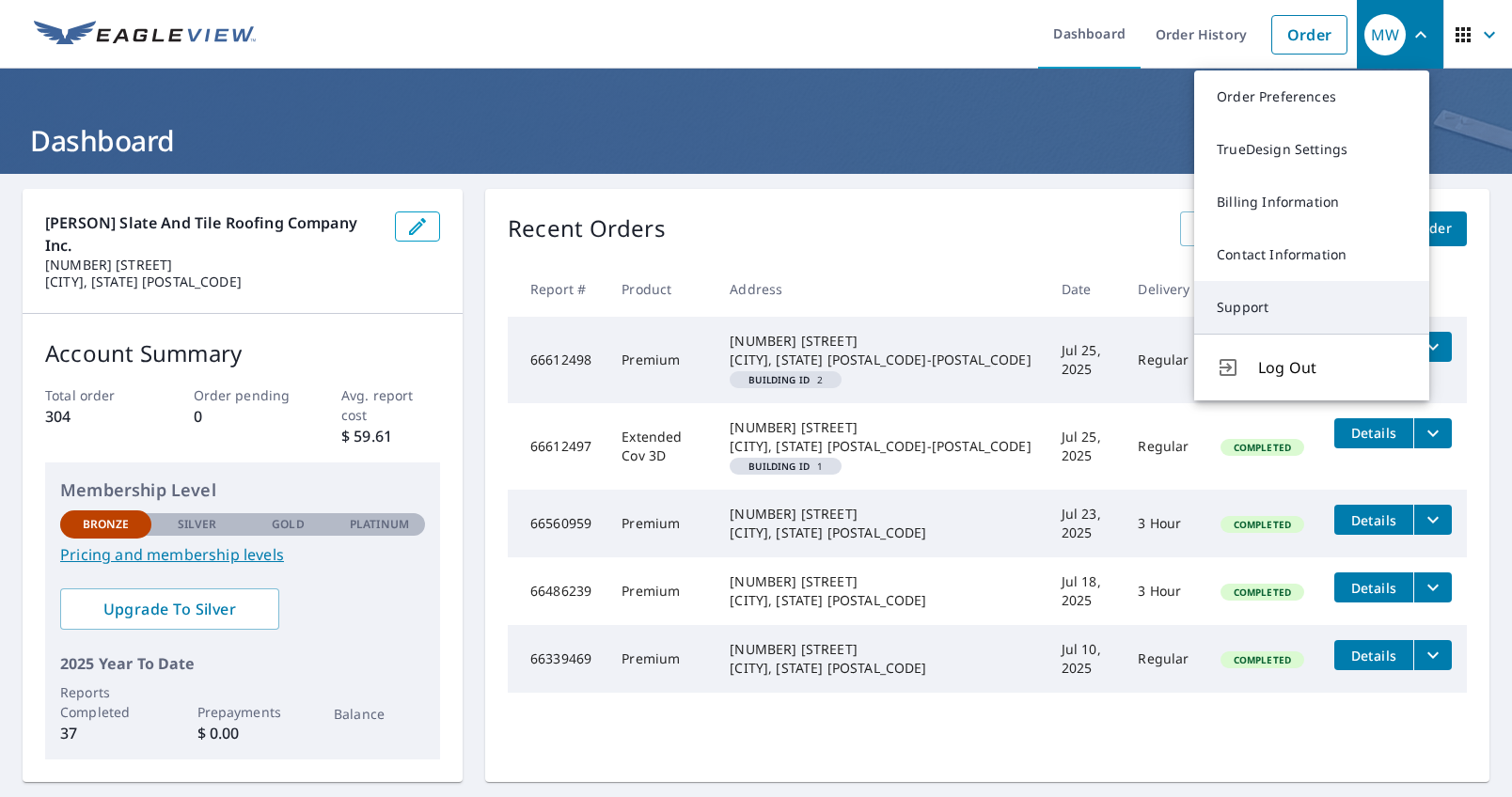 click on "Support" at bounding box center [1312, 307] 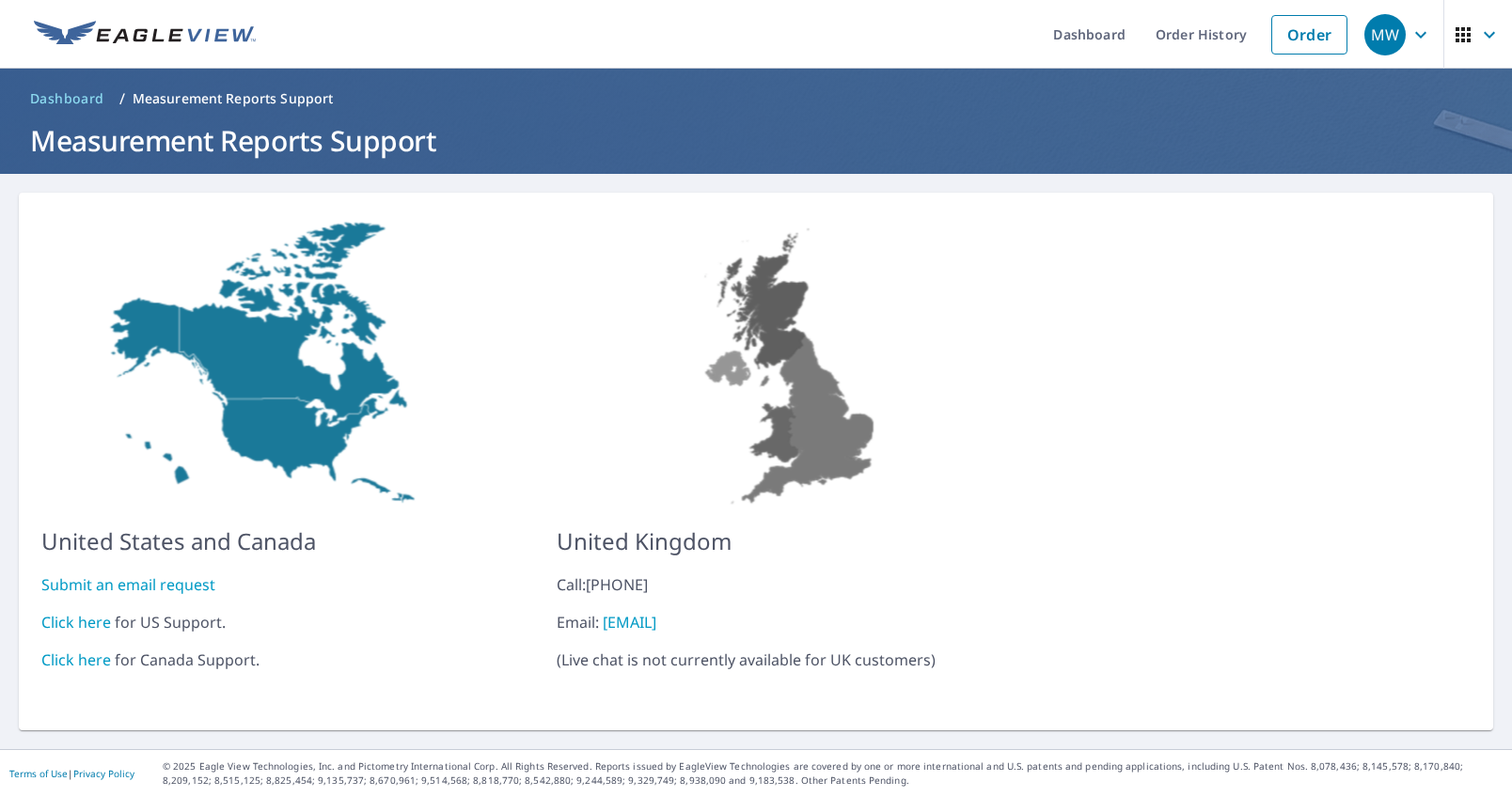 click on "Click here" at bounding box center (76, 622) 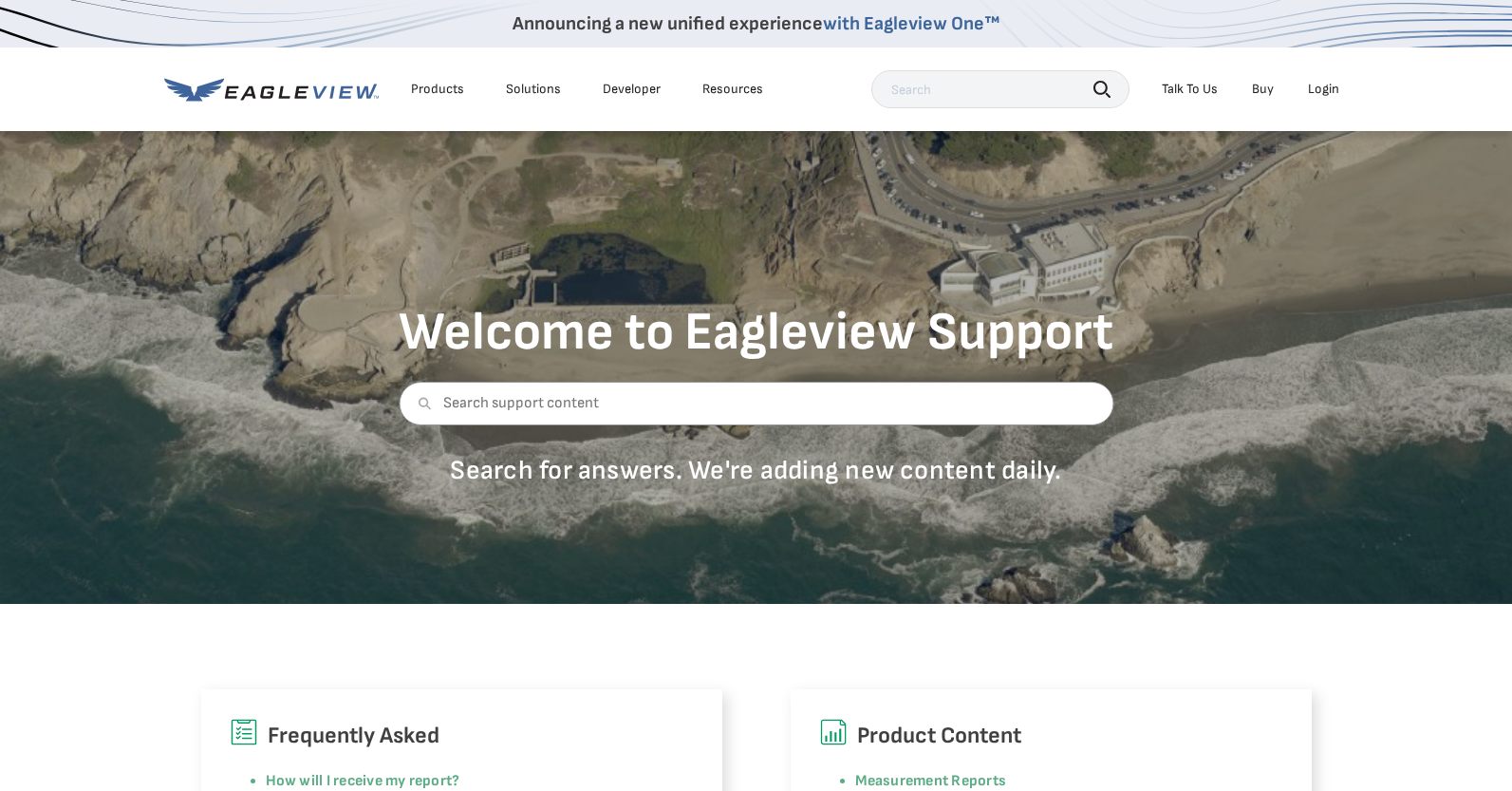 scroll, scrollTop: 0, scrollLeft: 0, axis: both 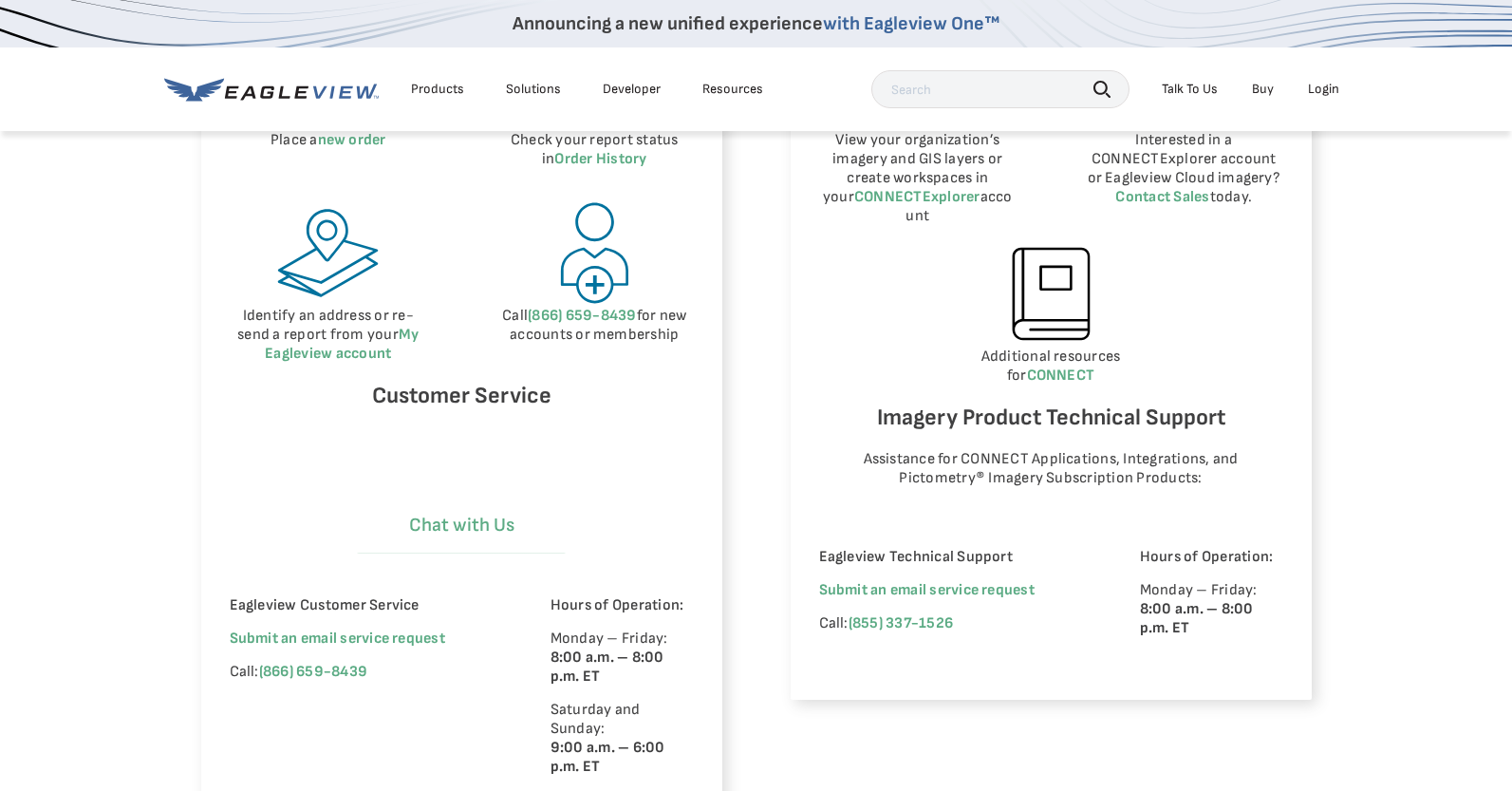 click on "Chat with Us" at bounding box center [461, 525] 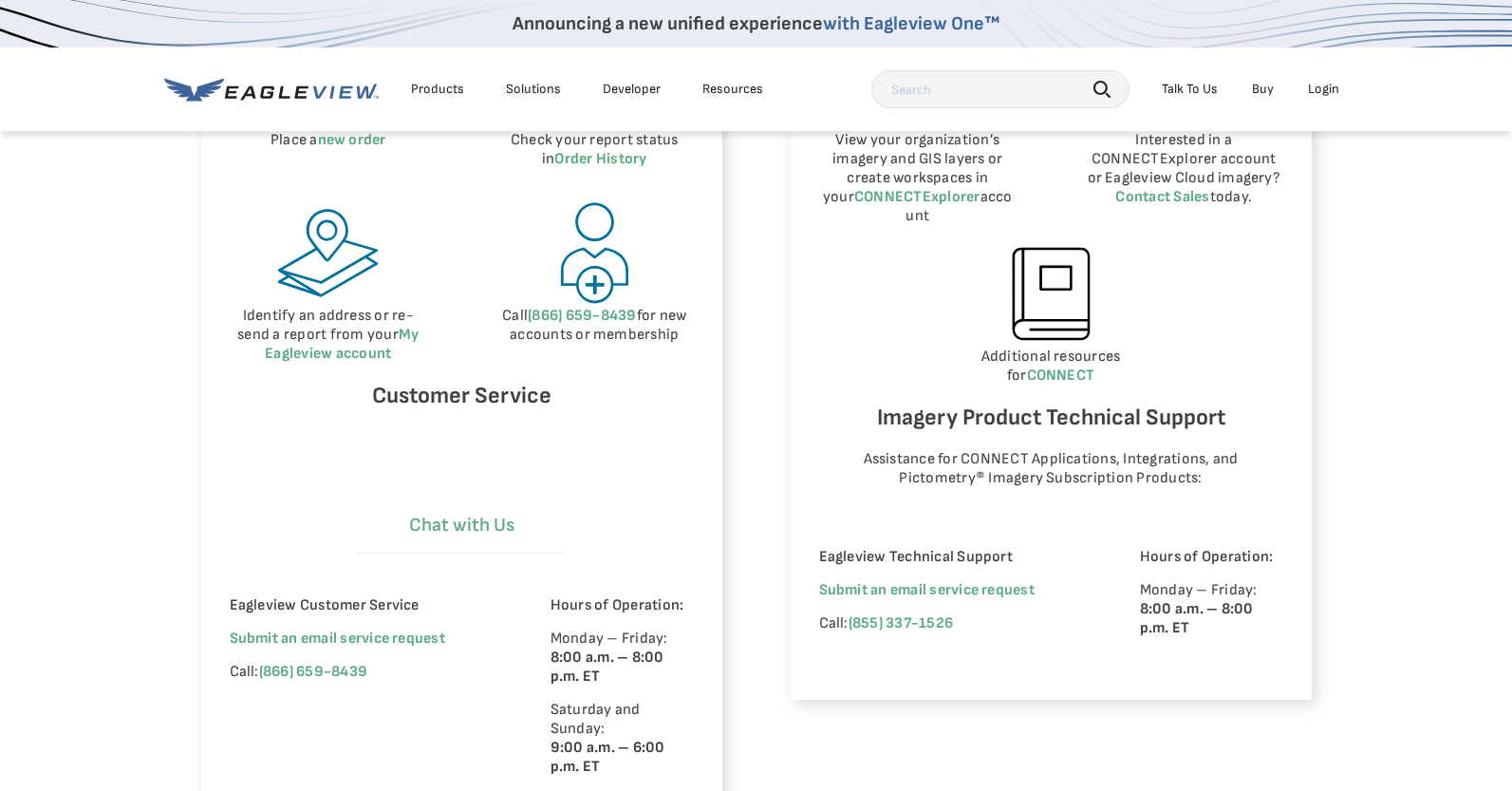 select on "Cancel_Roof_Wall_Report" 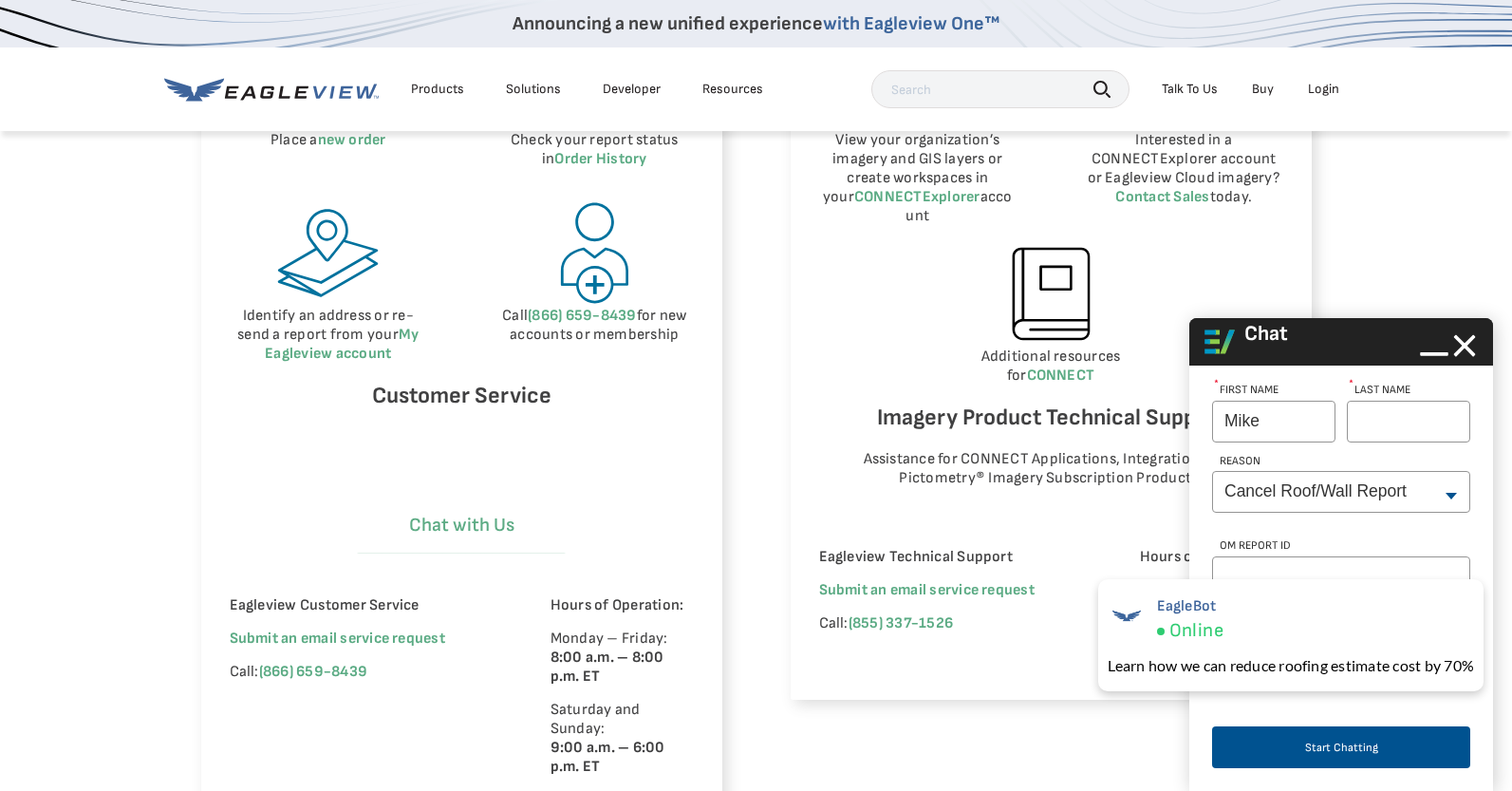 type on "Mike" 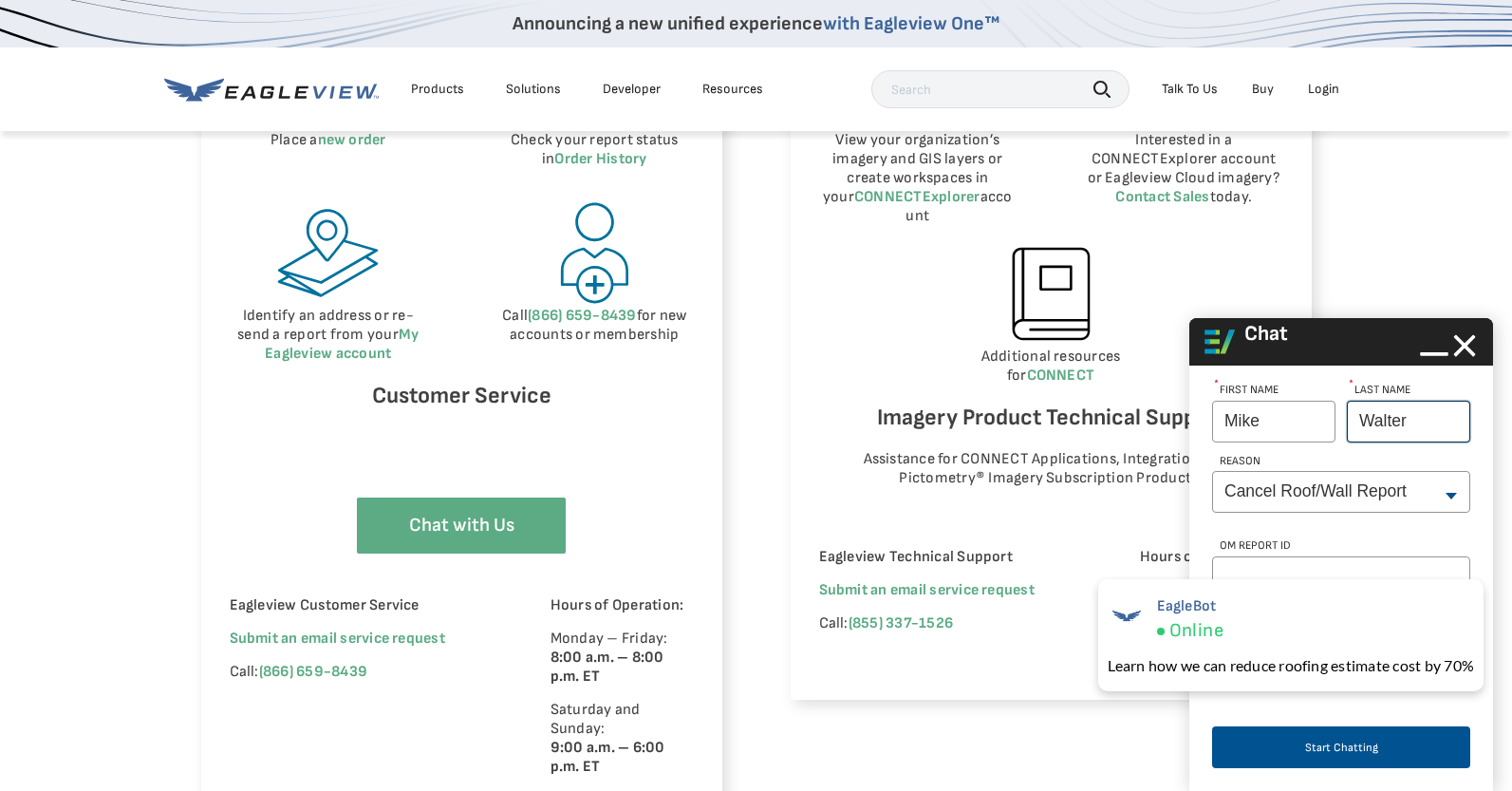 type on "Walter" 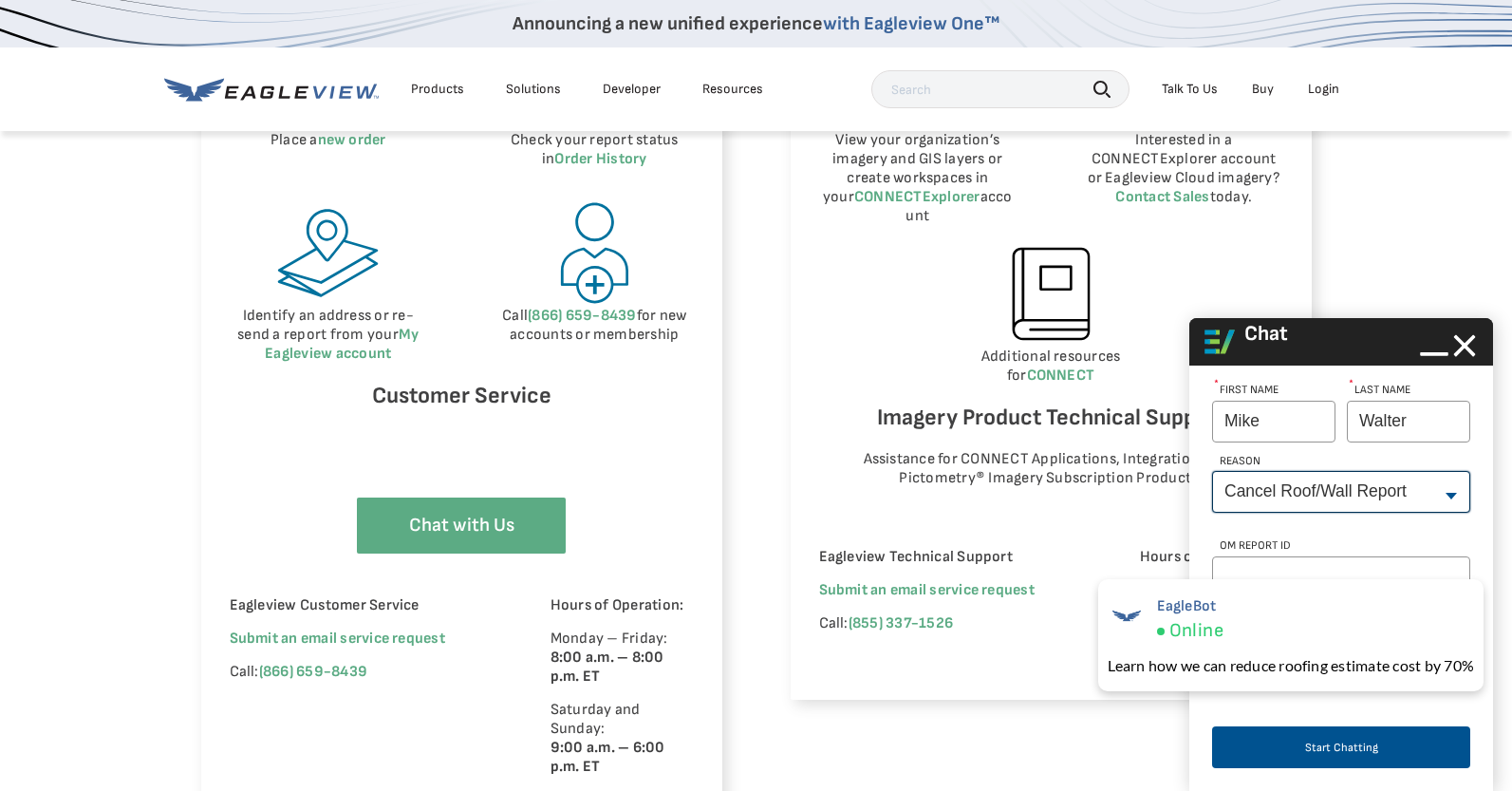click on "--None-- Cancel Roof/Wall Report Document Request Invoice Request Missing Additional Structure Password Reset Pricing Question Refund Request Roof/Wall Report Status Sitemap Request Update Roof/Wall Report Address Wrong House on Report Xactimate Other Reason Xactimate Integration" at bounding box center (1341, 492) 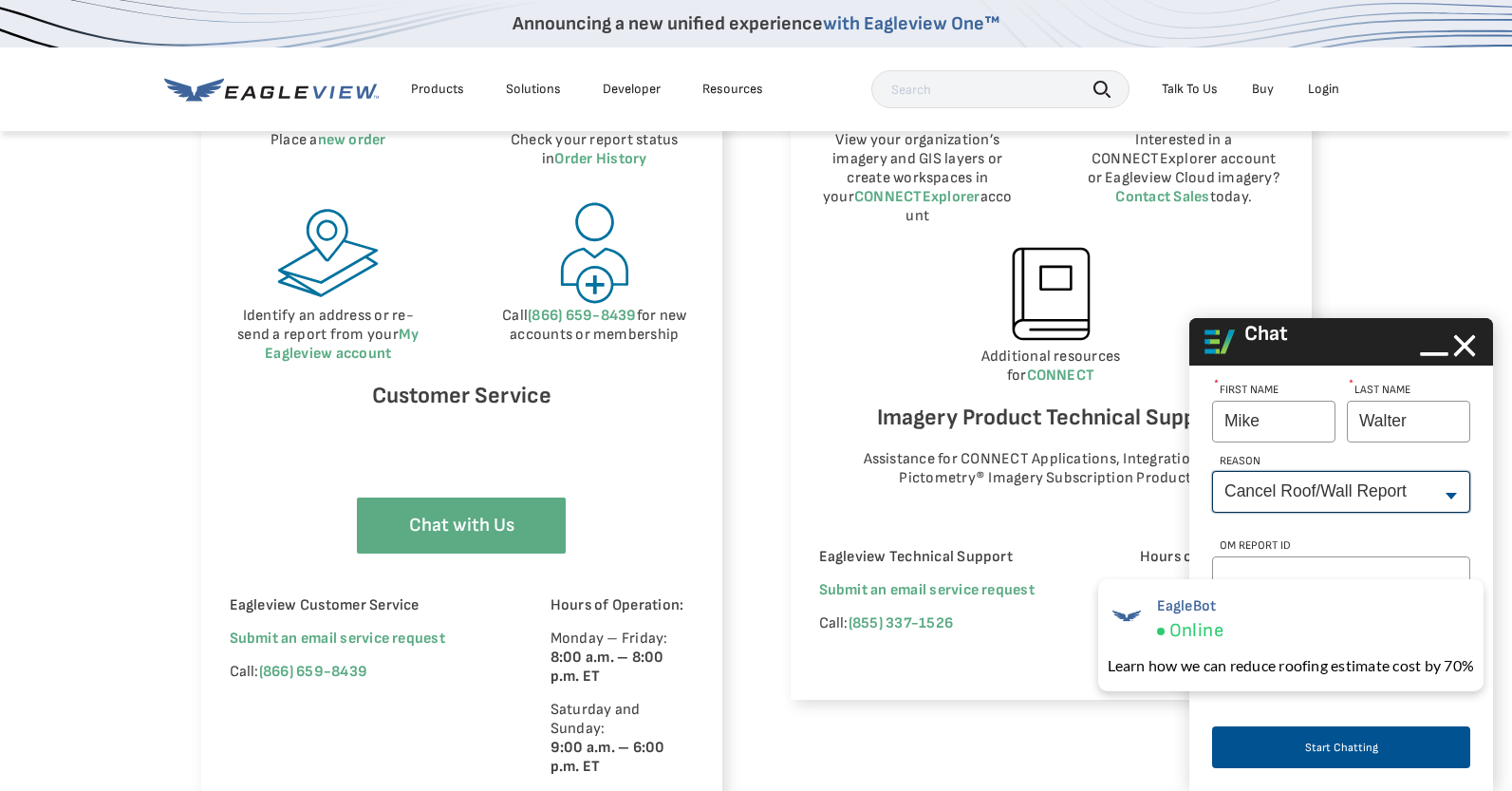 select on "Missing_Additional_Struct" 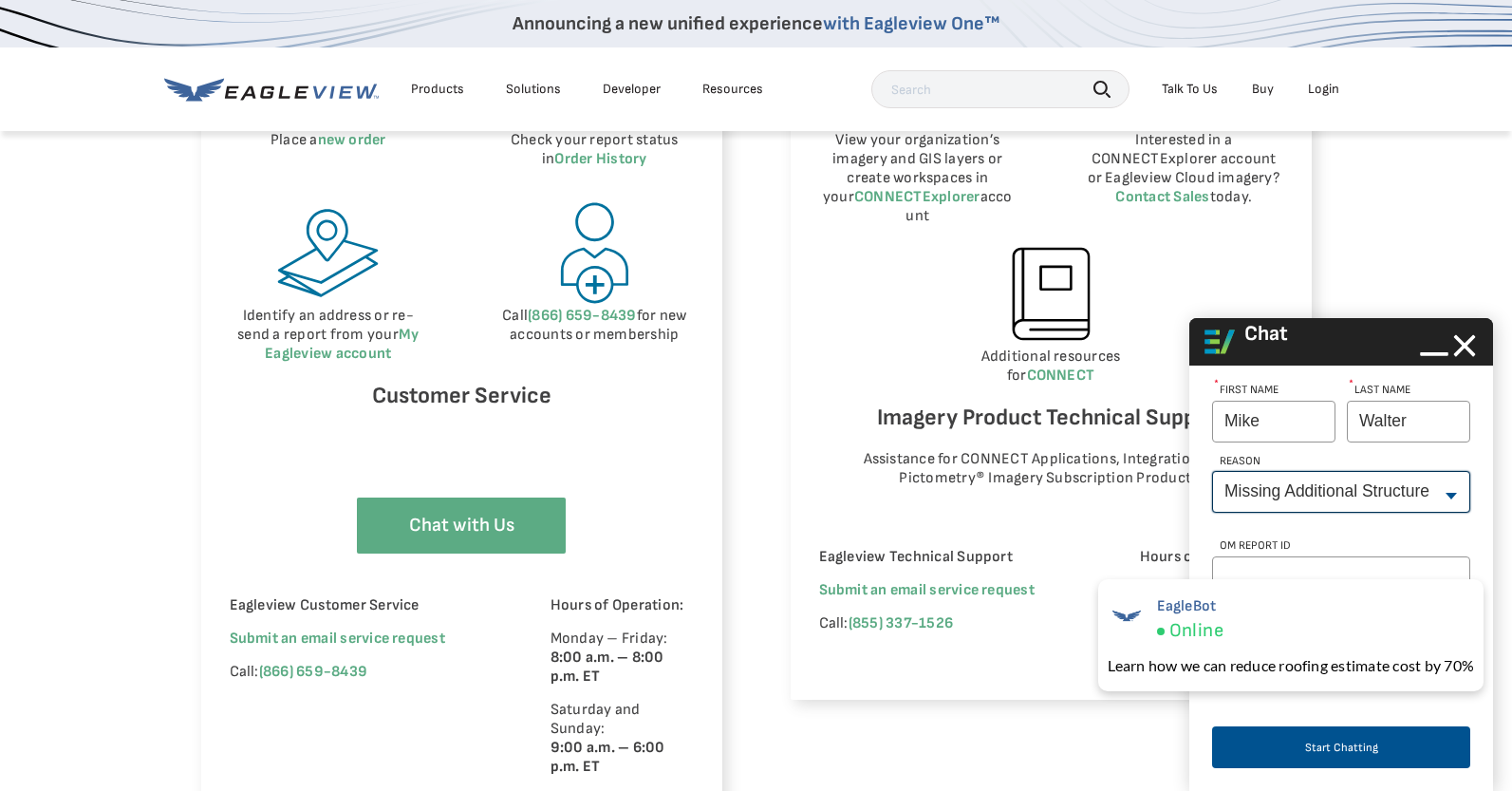 click on "--None-- Cancel Roof/Wall Report Document Request Invoice Request Missing Additional Structure Password Reset Pricing Question Refund Request Roof/Wall Report Status Sitemap Request Update Roof/Wall Report Address Wrong House on Report Xactimate Other Reason Xactimate Integration" at bounding box center [1341, 492] 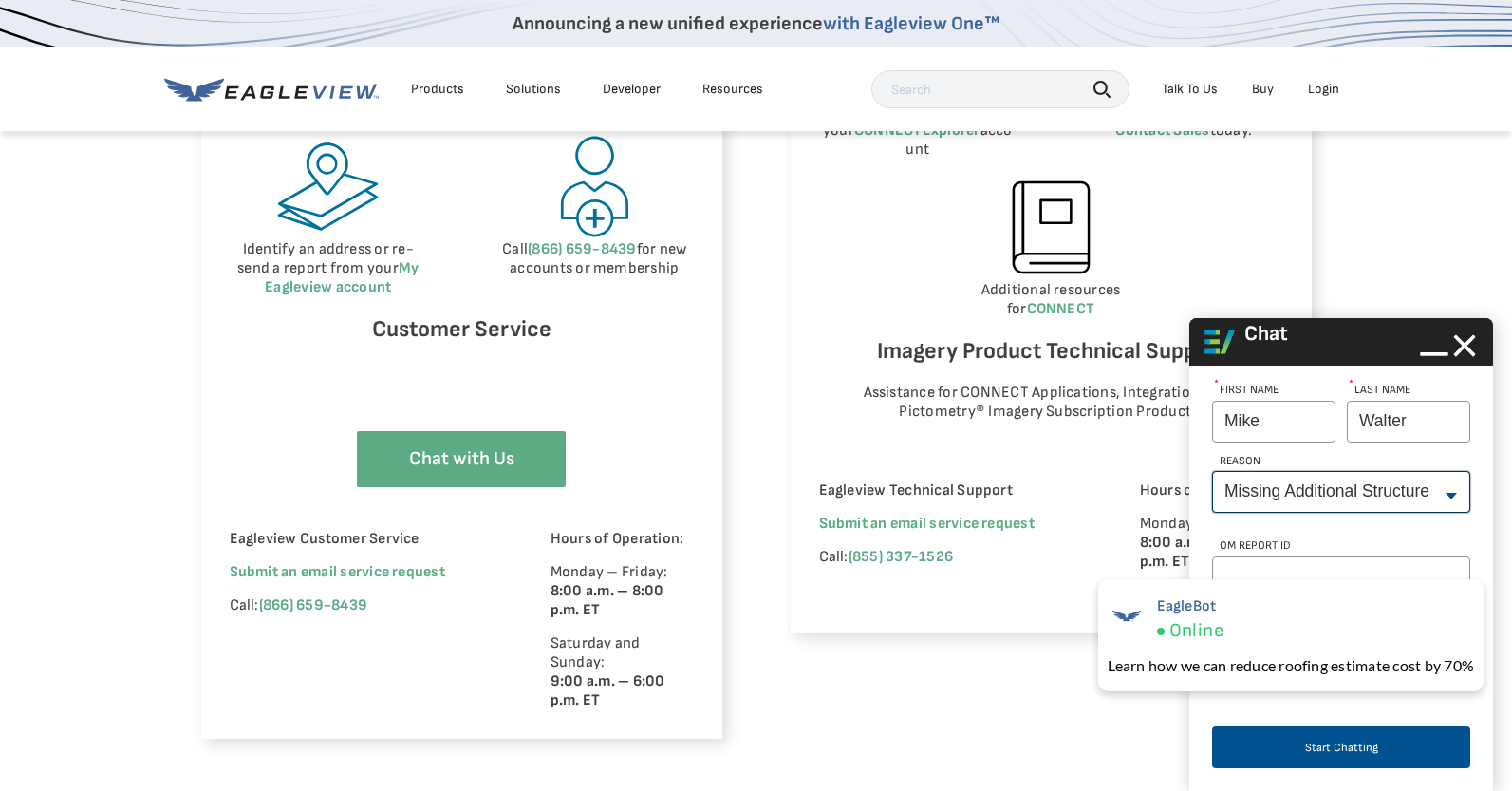 scroll, scrollTop: 1234, scrollLeft: 0, axis: vertical 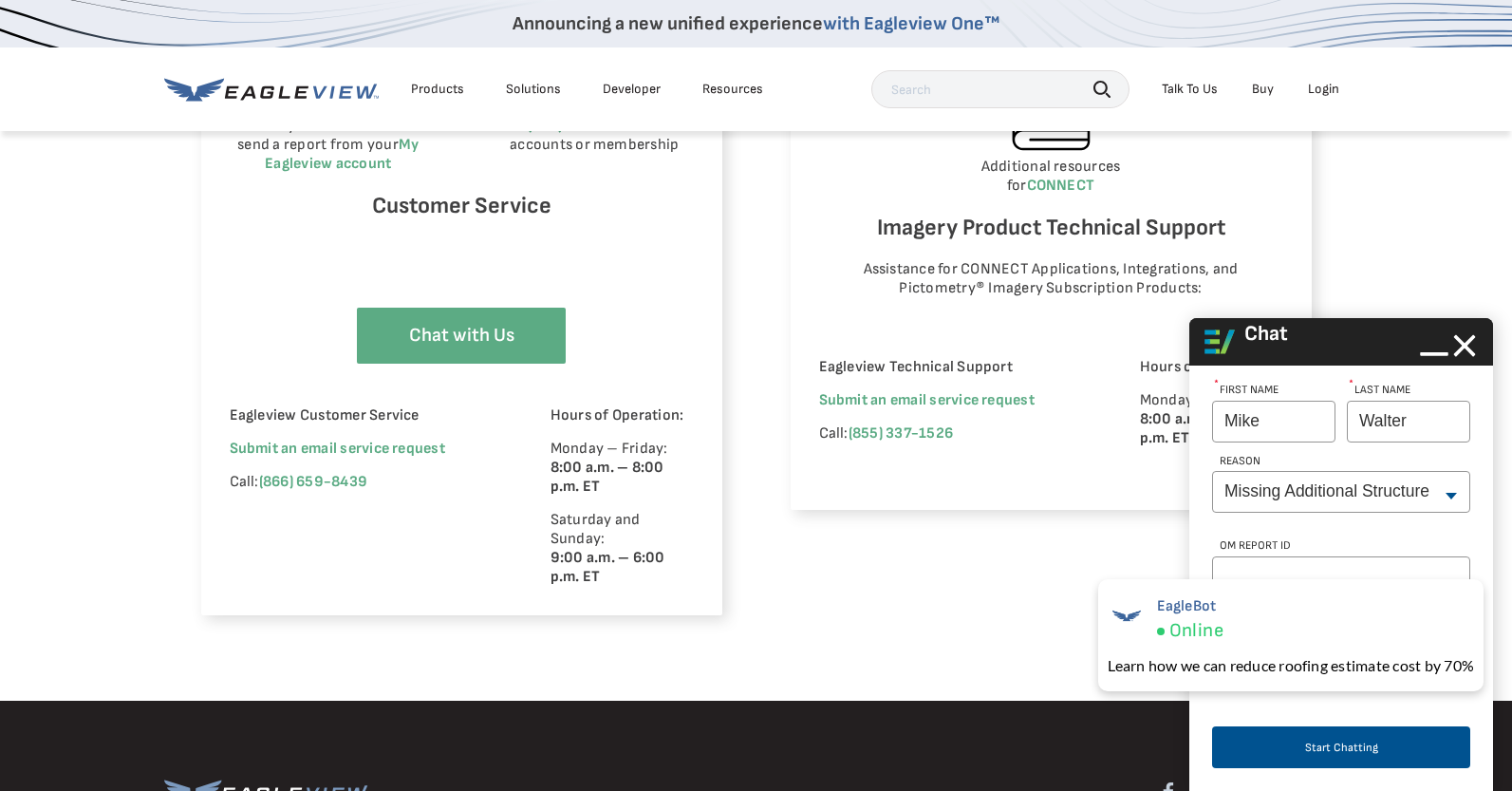 click on "Eagleview Property Reports
Place a  new order
Check your report status in  Order History
Identify an address or re-send a report from your  My Eagleview account
Call  (866) 659-8439  for new accounts or membership
Customer Service
Chat with Us
No Agent Available
Our support team is busy helping other customers, or it is outside of working hours.             Please submit a service request here.
Eagleview Customer Service
Submit an email service request
Call:  (866) 659-8439
Hours of Operation:
Monday – Friday:  8:00 a.m. – 8:00 p.m. ET
Saturday and Sunday: 9:00 a.m. – 6:00 p.m. ET
Imagery and CONNECT Platform Applications
View your organization’s imagery and GIS layers or create workspaces in your   account" at bounding box center [756, 184] 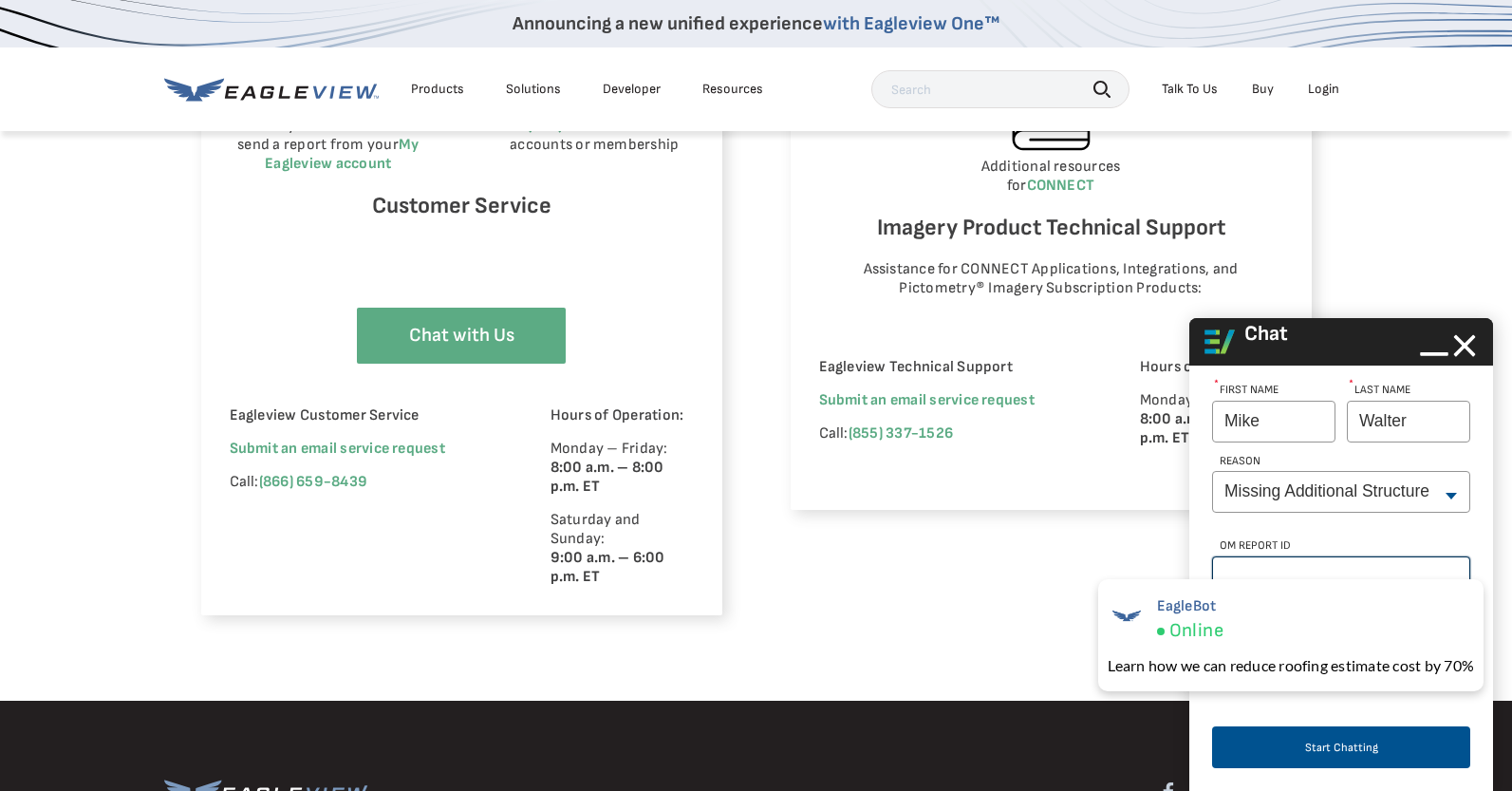 click on "OM Report Id" at bounding box center [1341, 577] 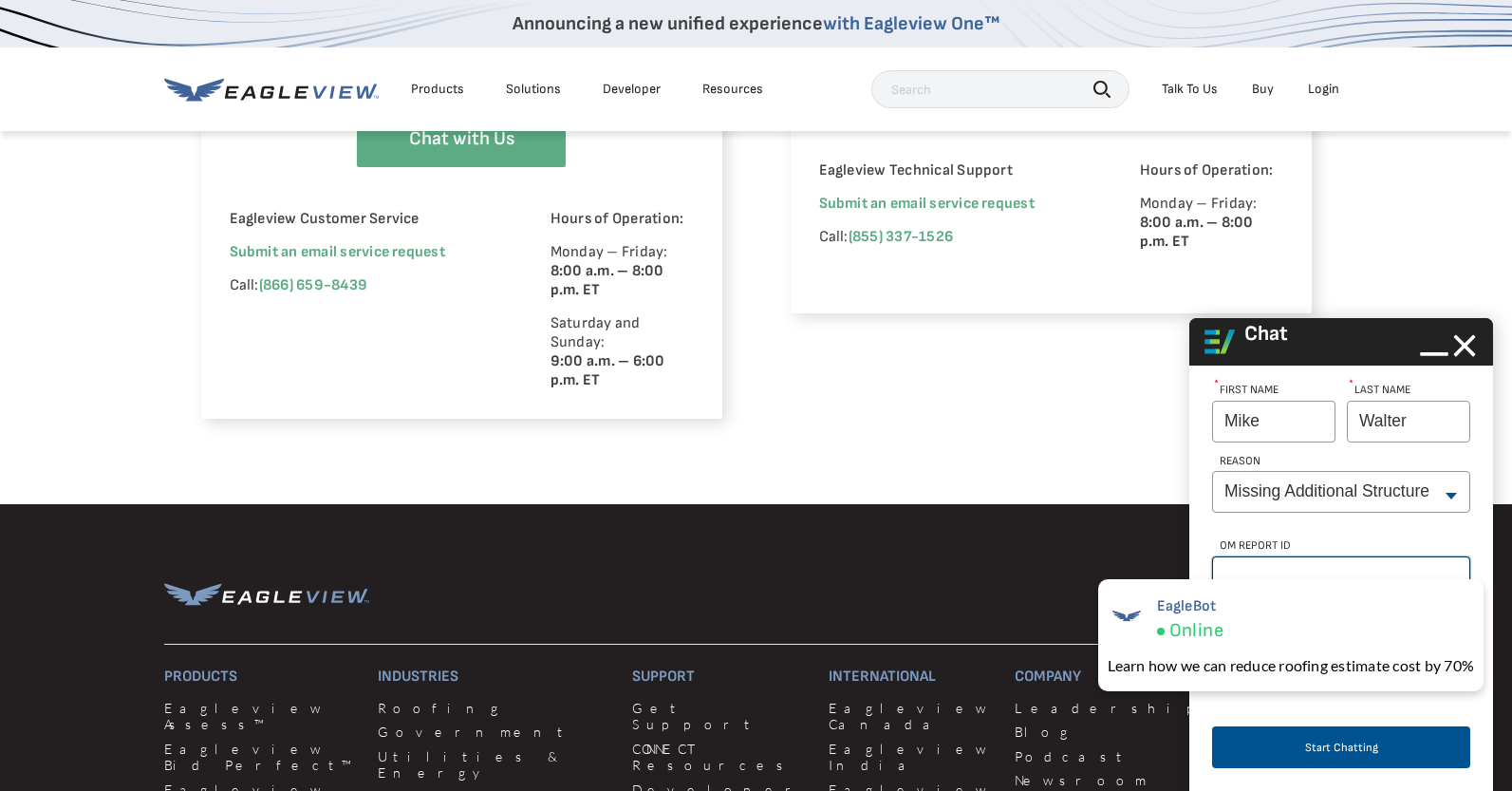 scroll, scrollTop: 1424, scrollLeft: 0, axis: vertical 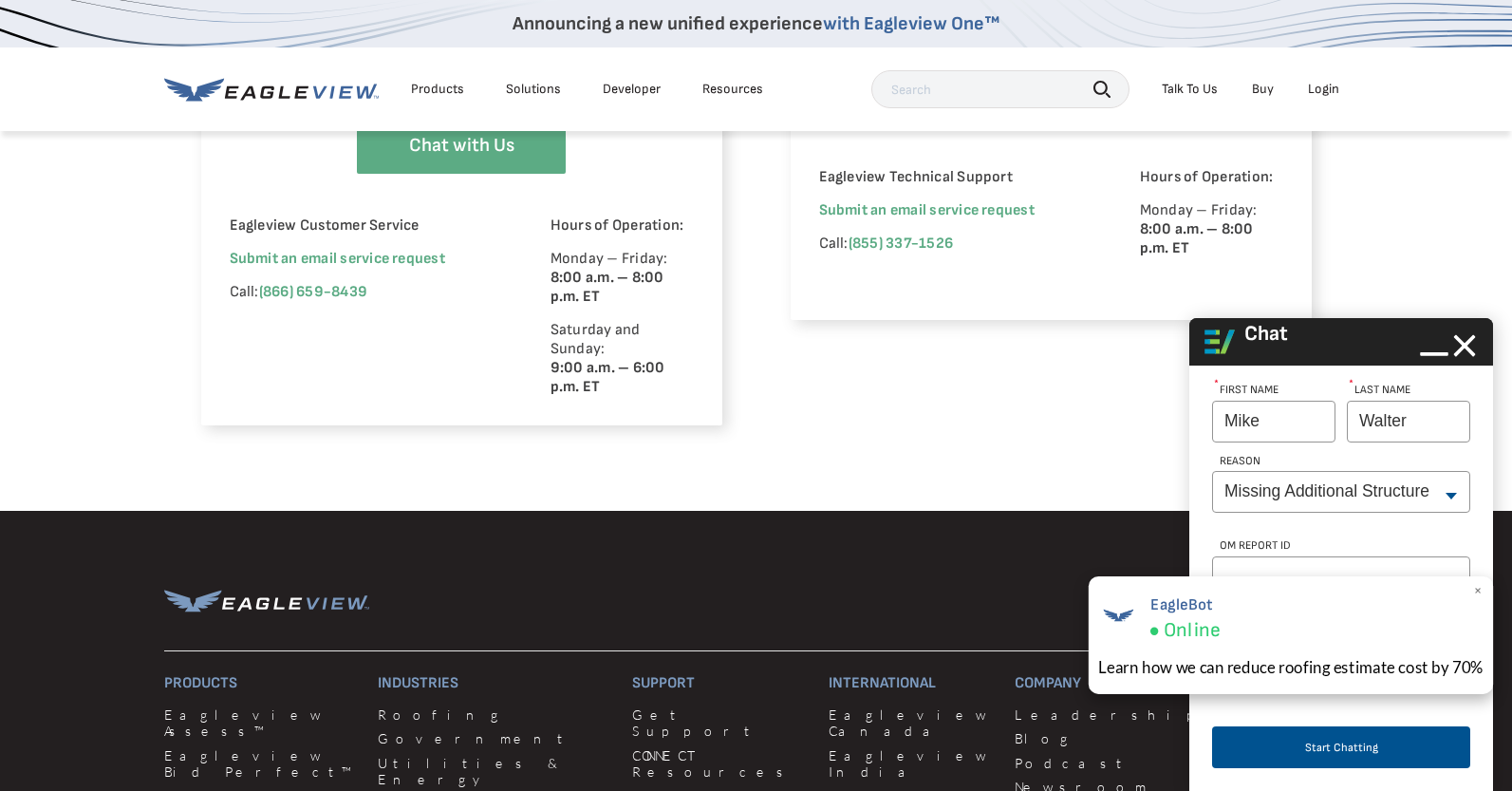 click on "Online" at bounding box center [1191, 631] 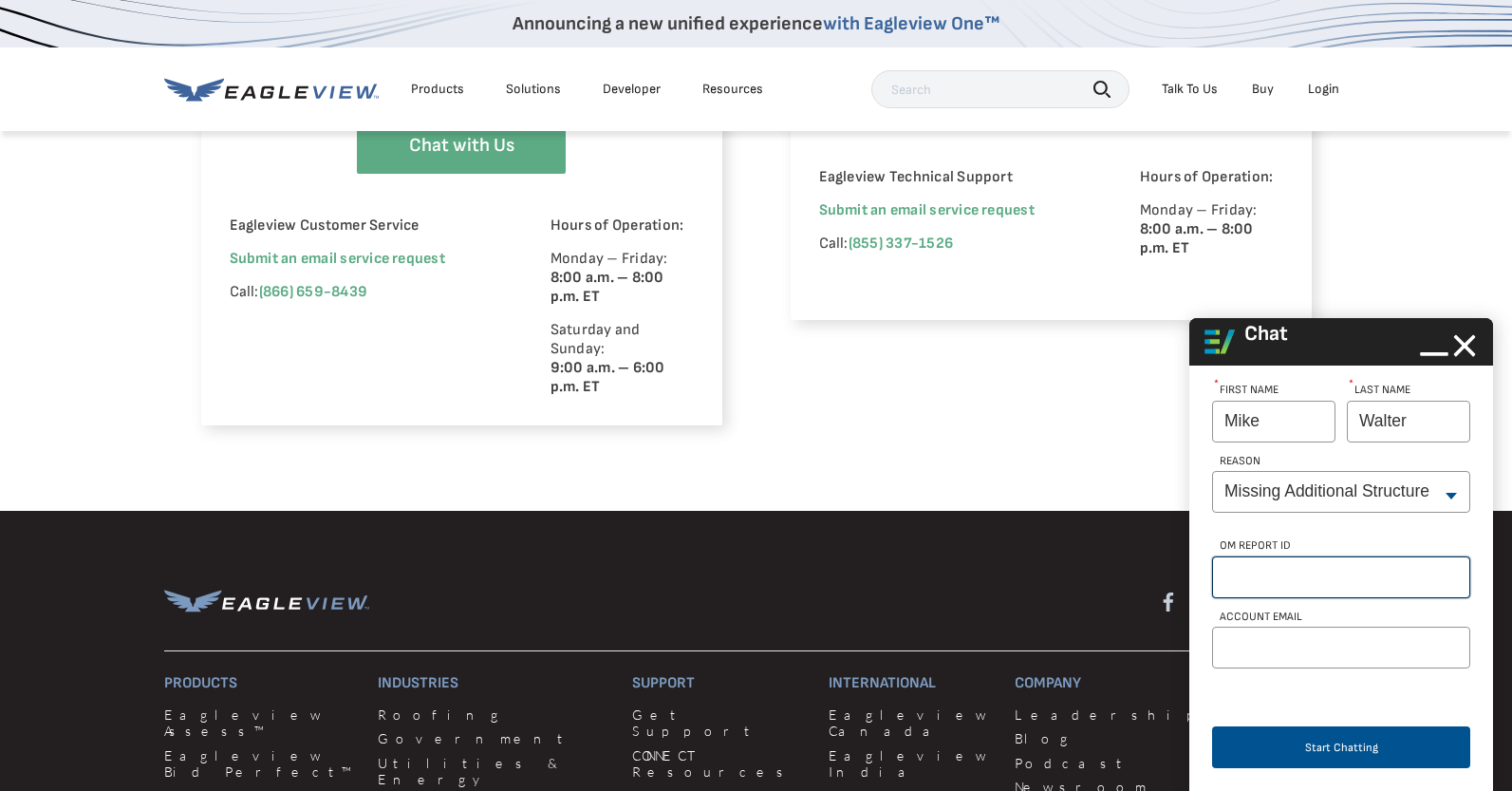 click on "OM Report Id" at bounding box center (1341, 577) 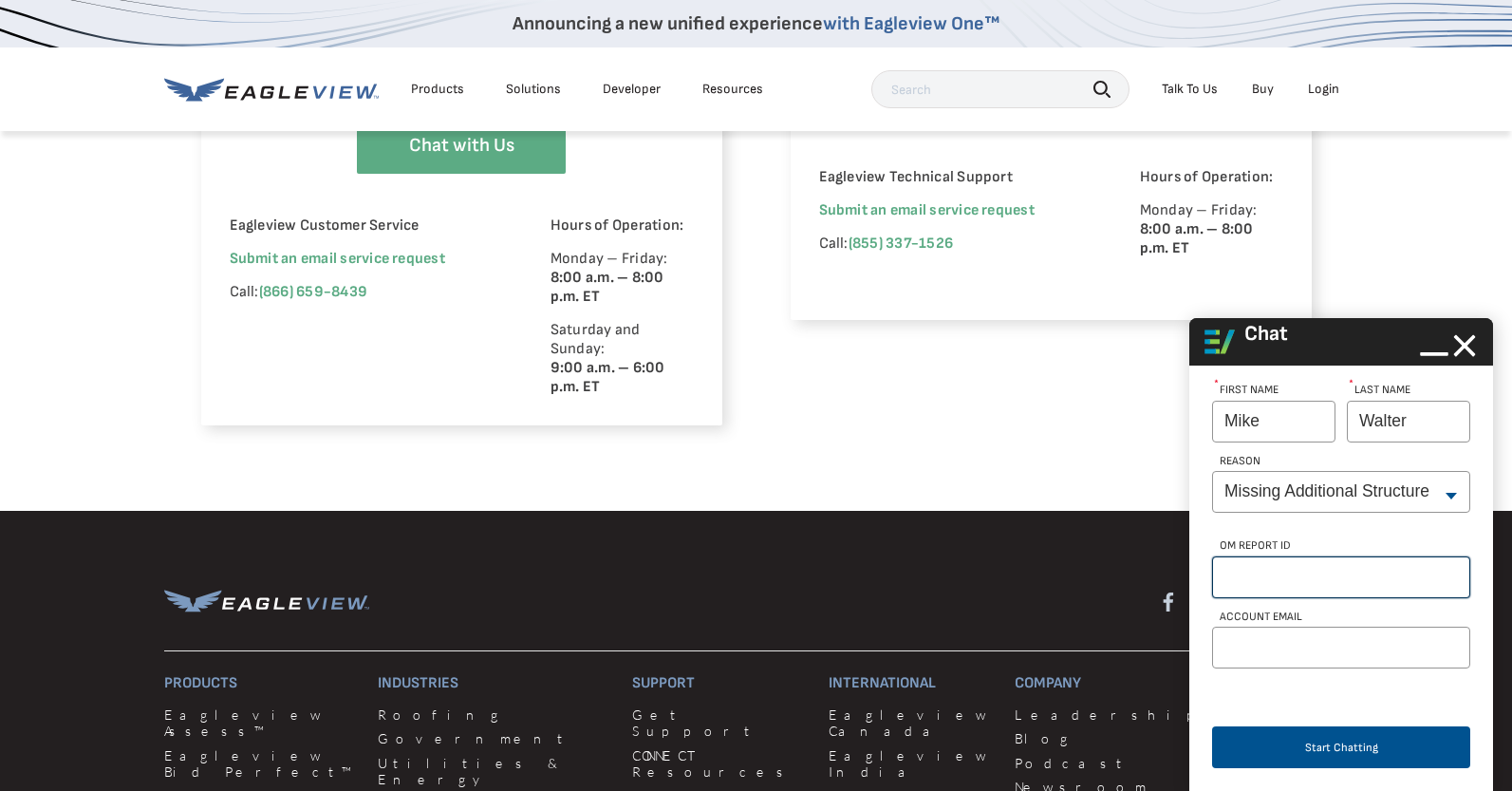 paste on "[PHONE]" 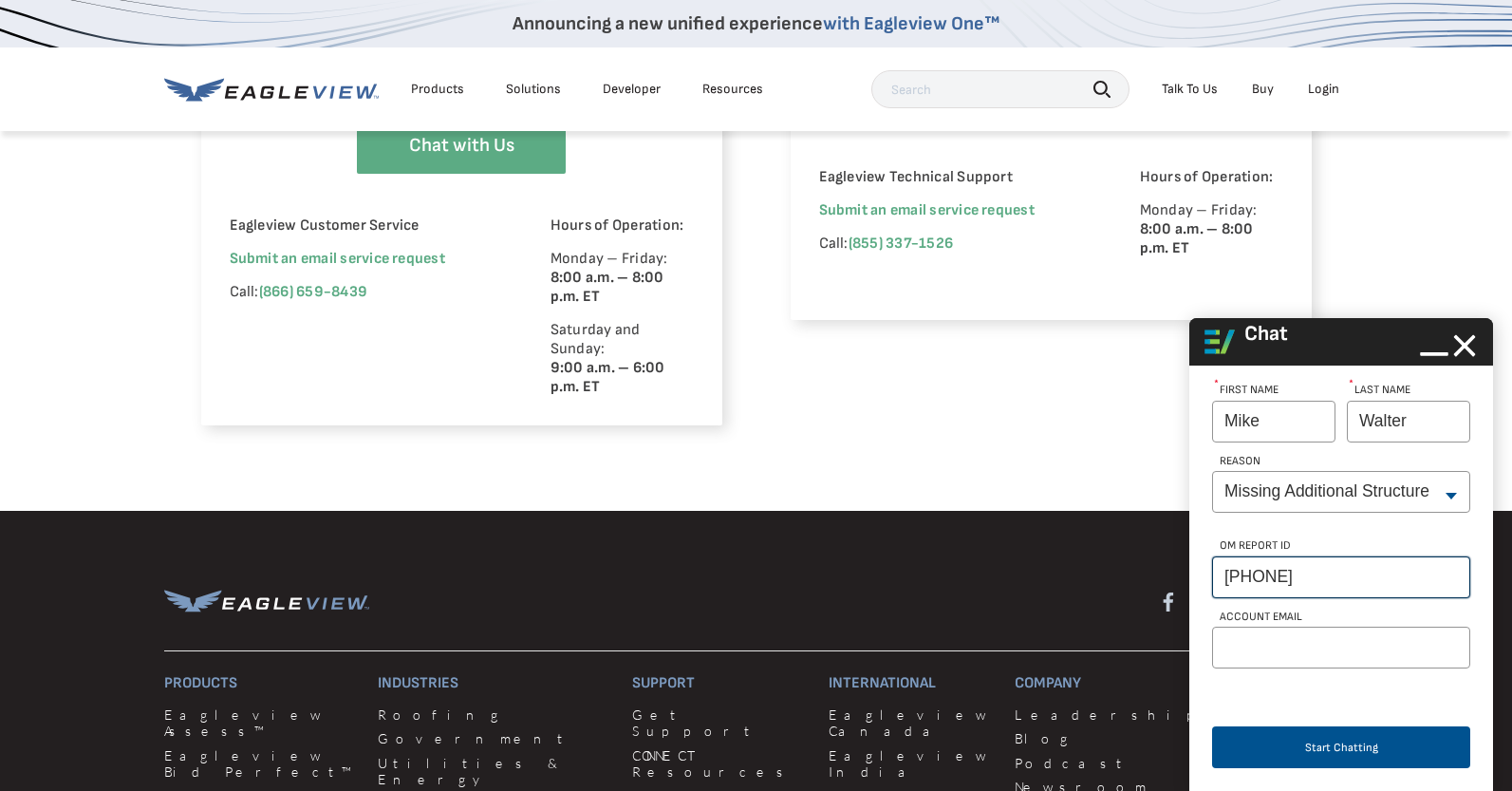 type on "[PHONE]" 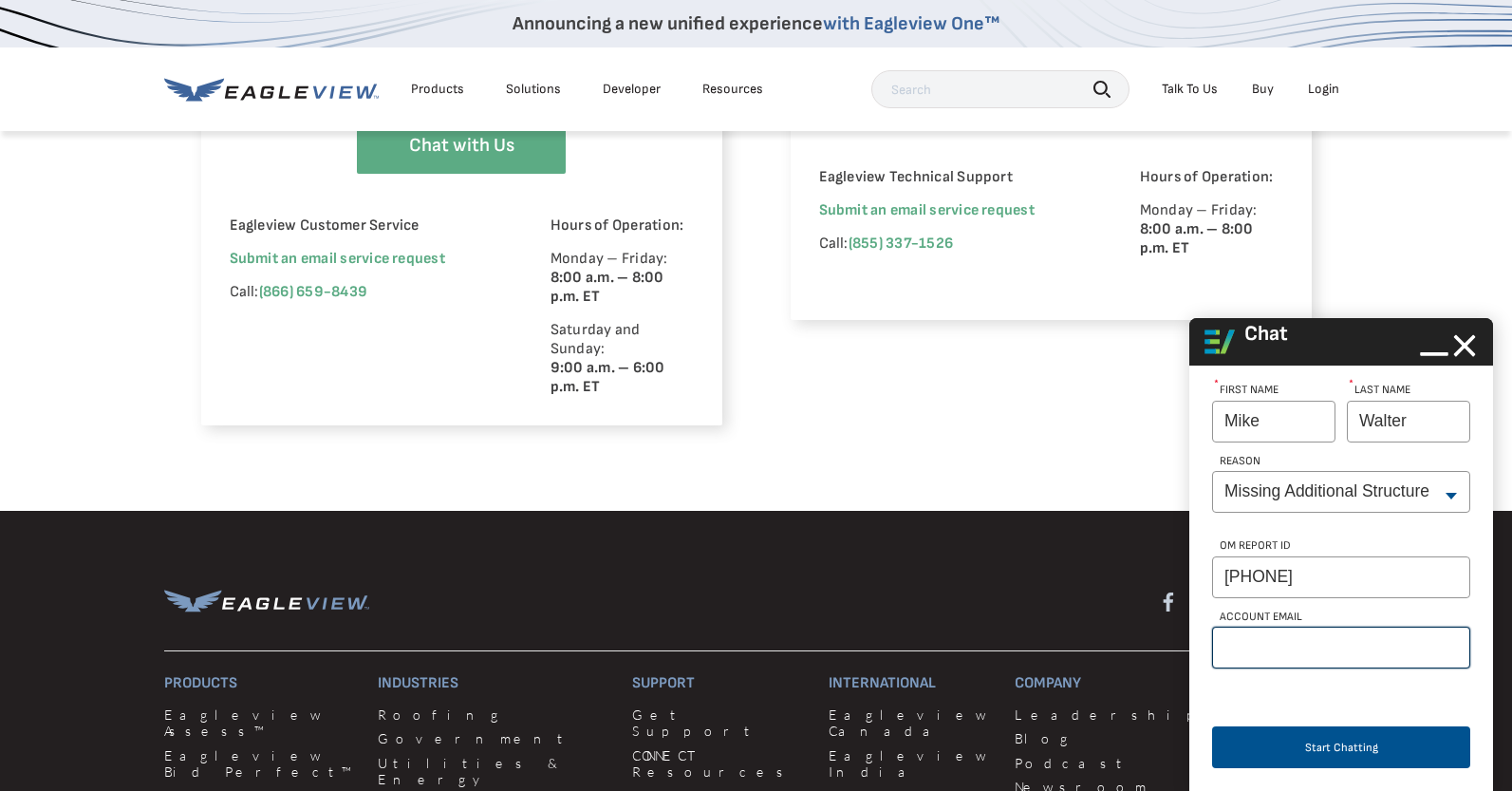 click on "Account Email" at bounding box center (1341, 648) 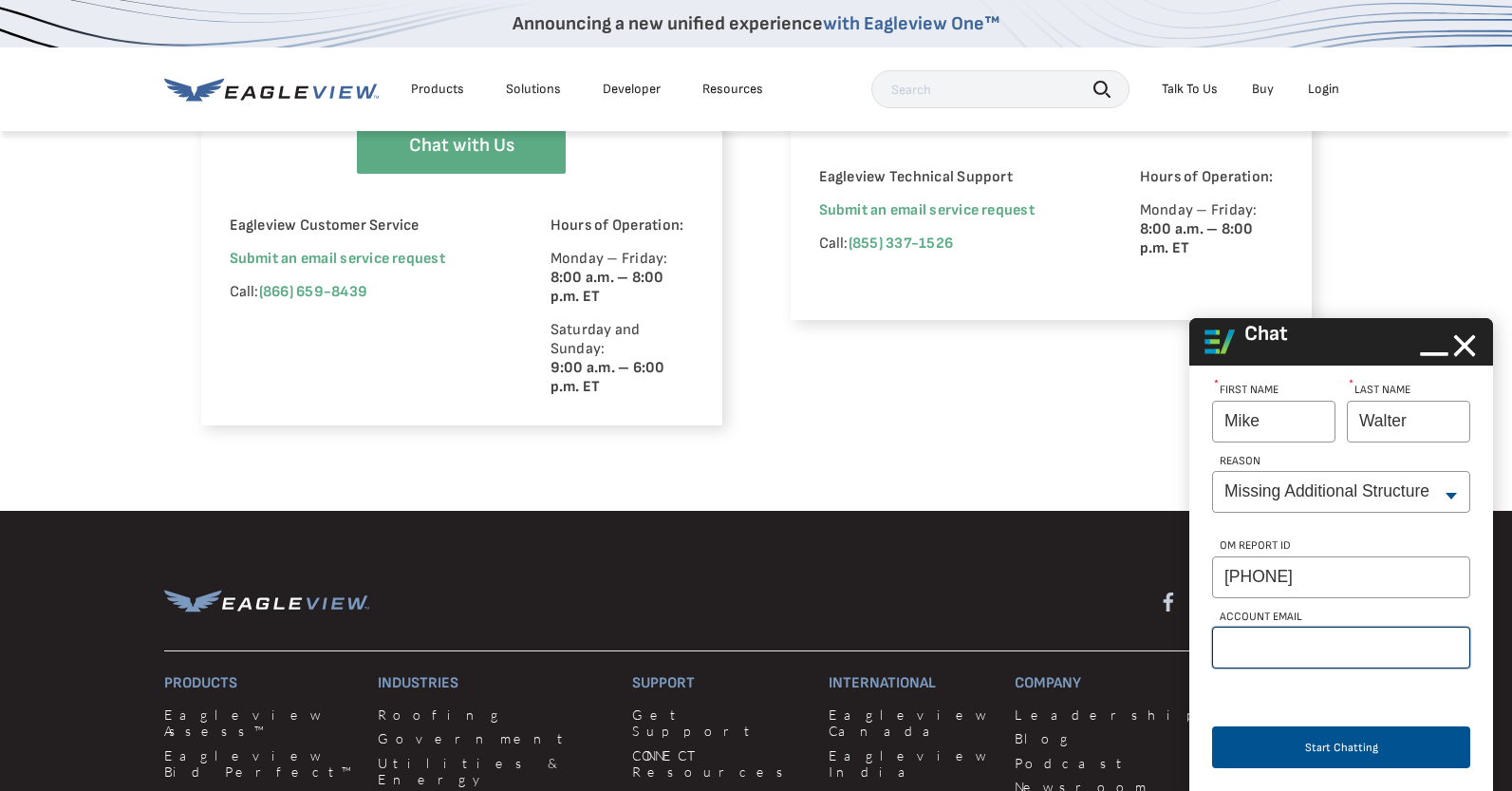 type on "[EMAIL]" 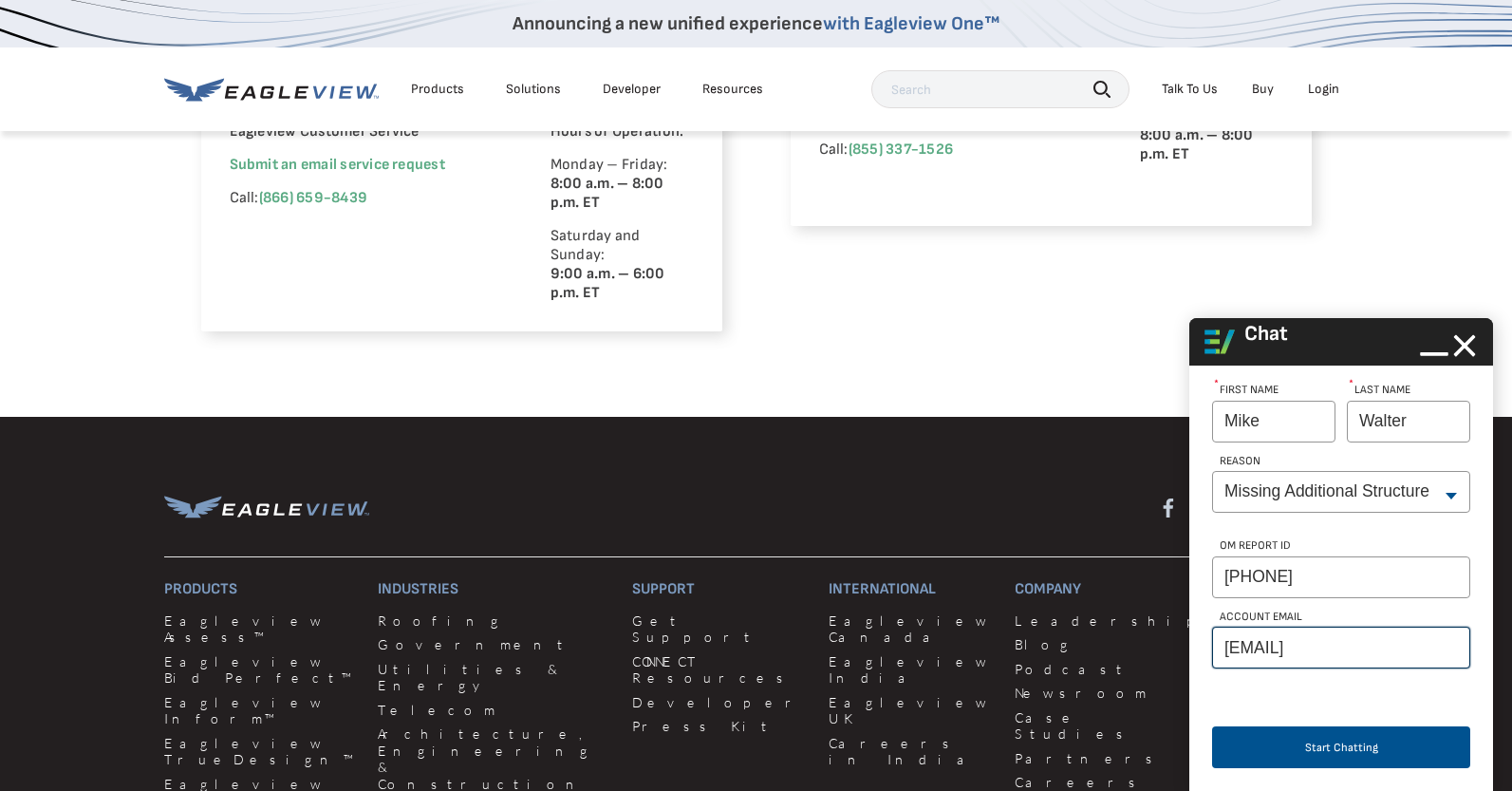 scroll, scrollTop: 1519, scrollLeft: 0, axis: vertical 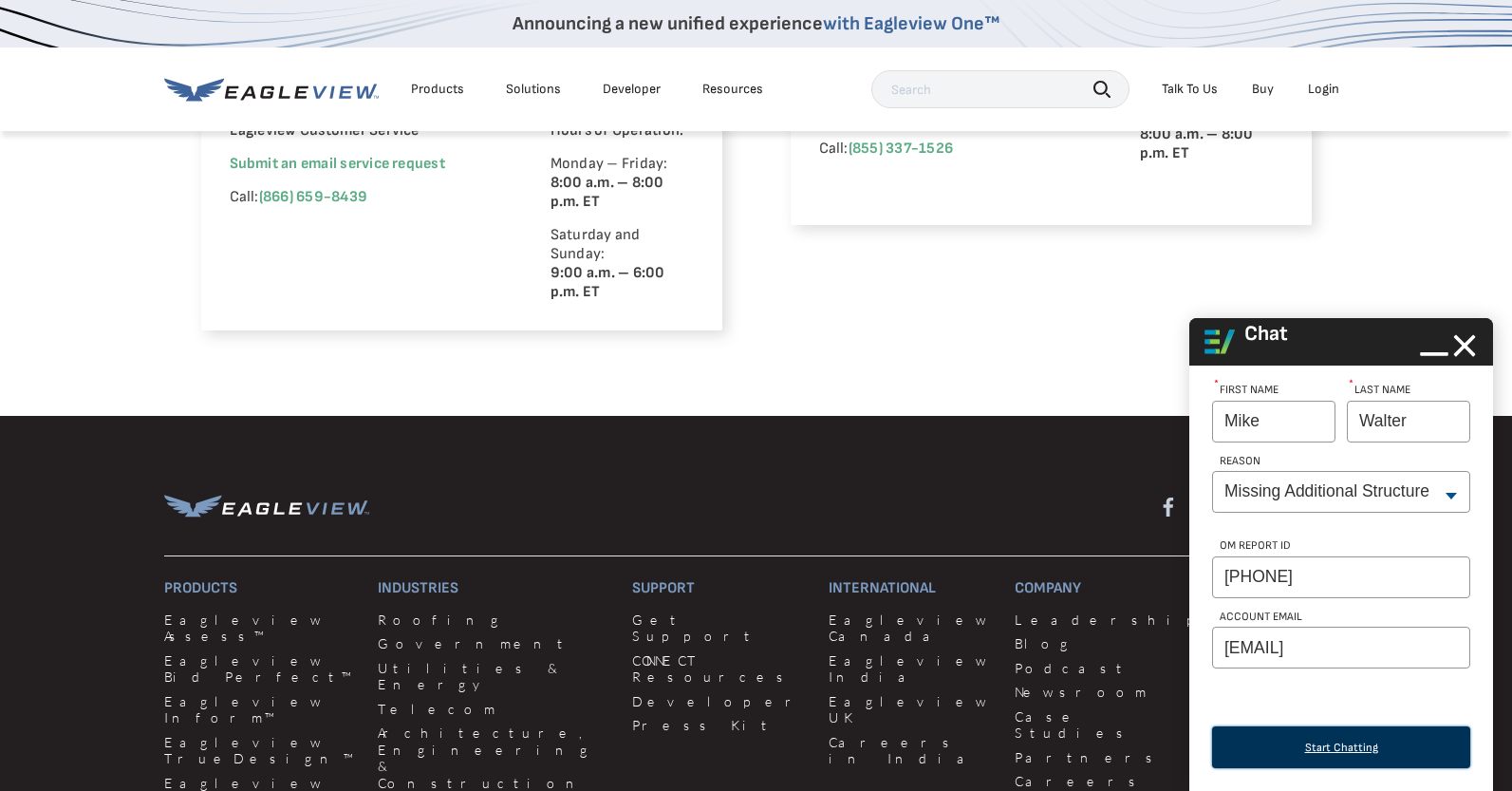 click on "Start Chatting" at bounding box center (1341, 747) 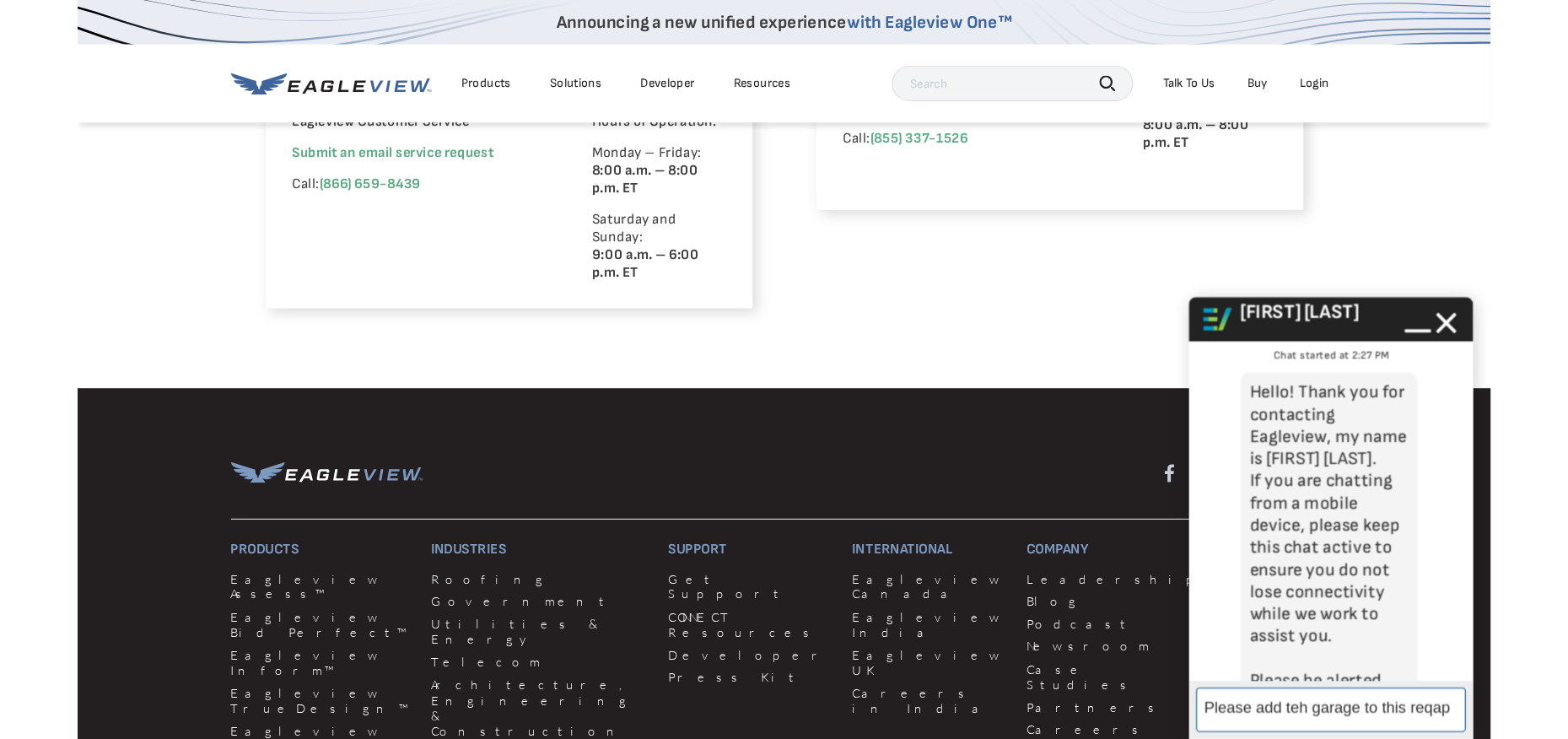 scroll, scrollTop: 4, scrollLeft: 0, axis: vertical 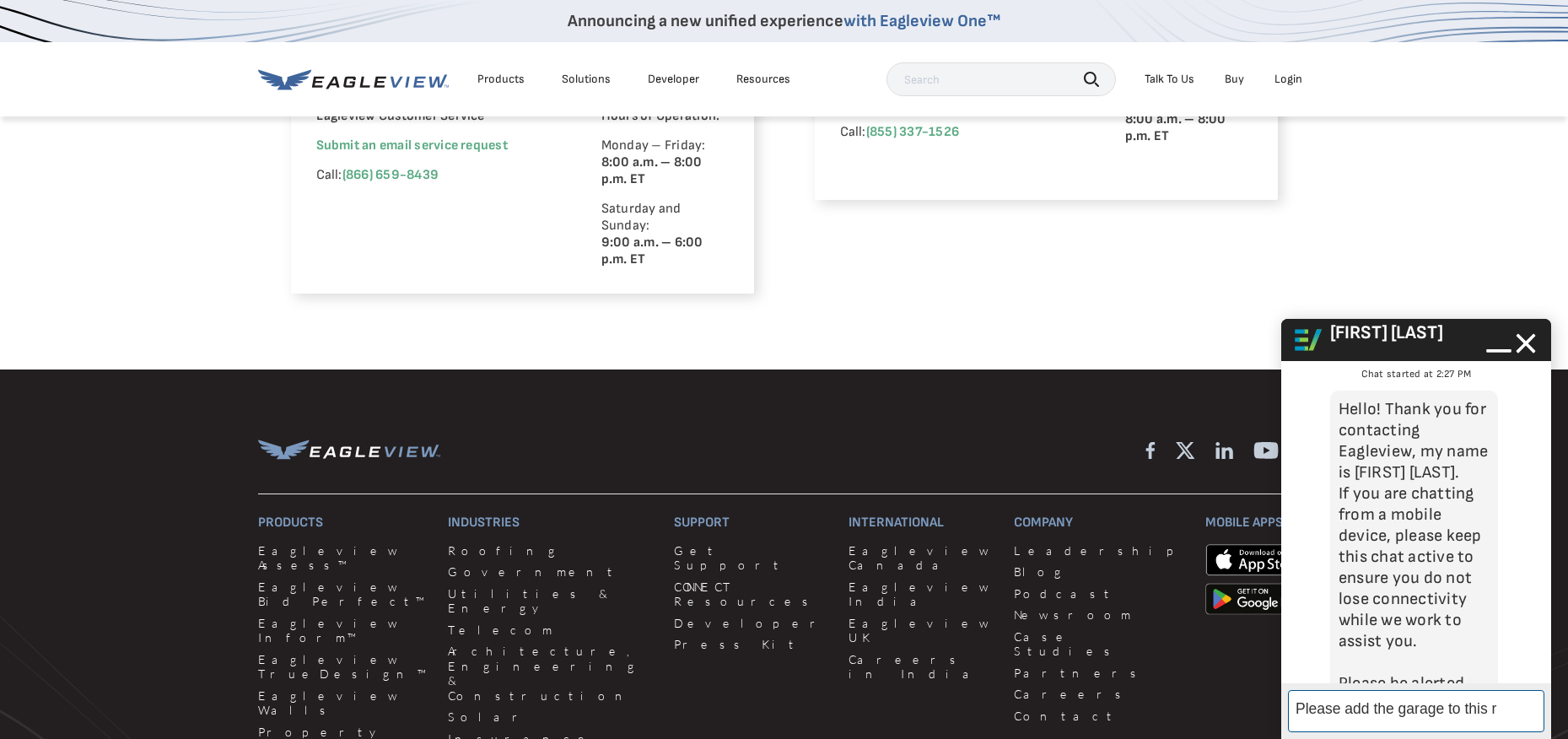 click on "Please add the garage to this r" at bounding box center [1416, 711] 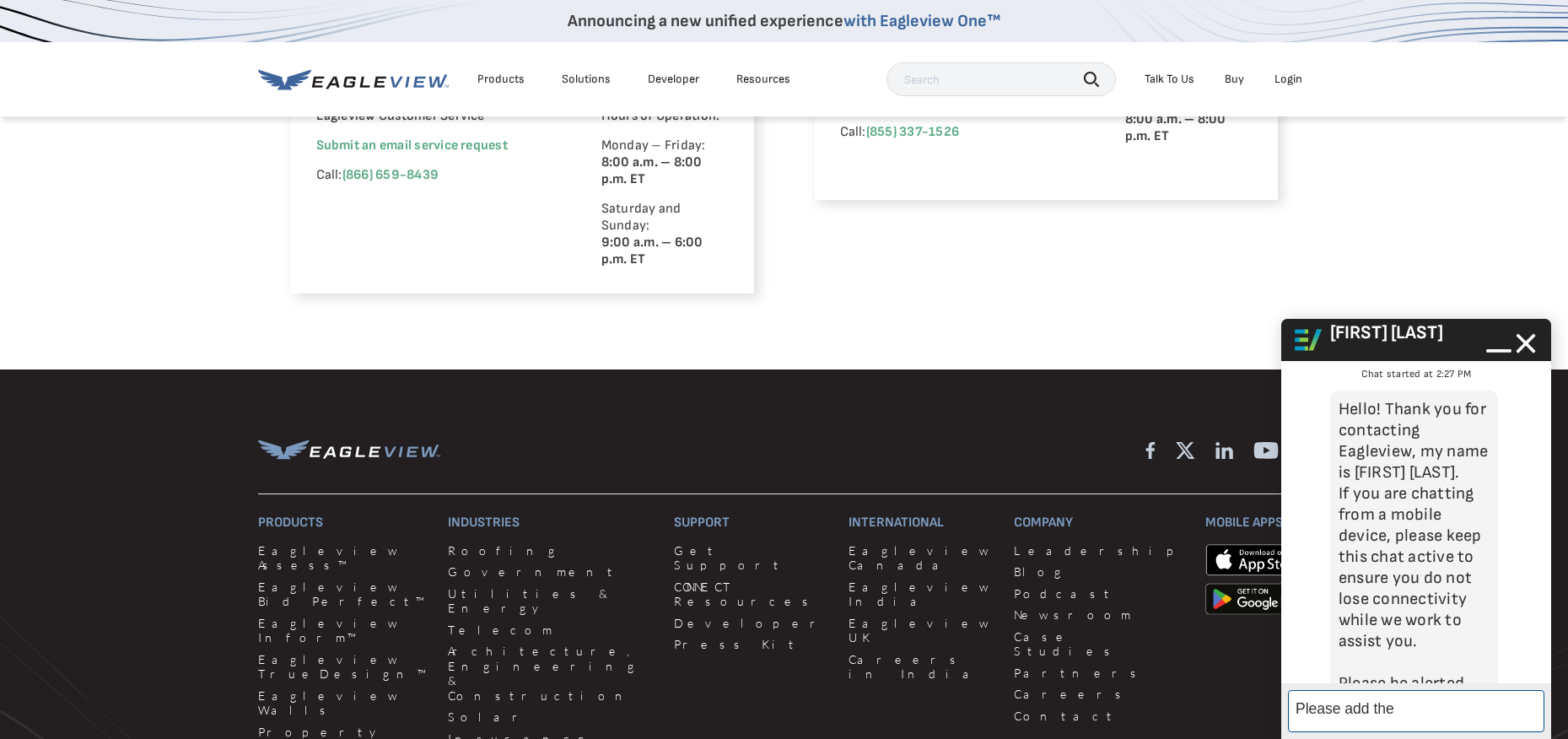 click 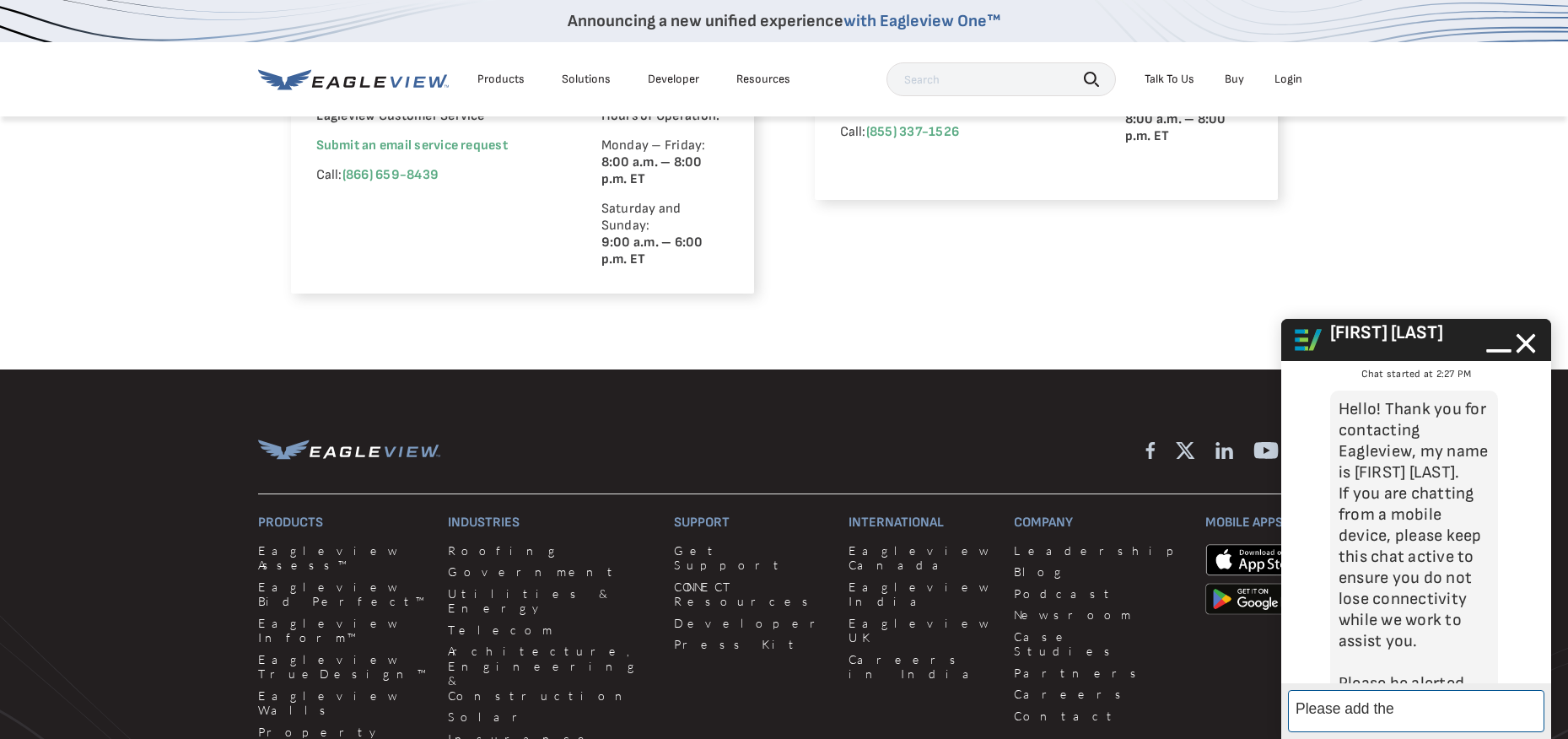 click on "Please add the" at bounding box center [1416, 711] 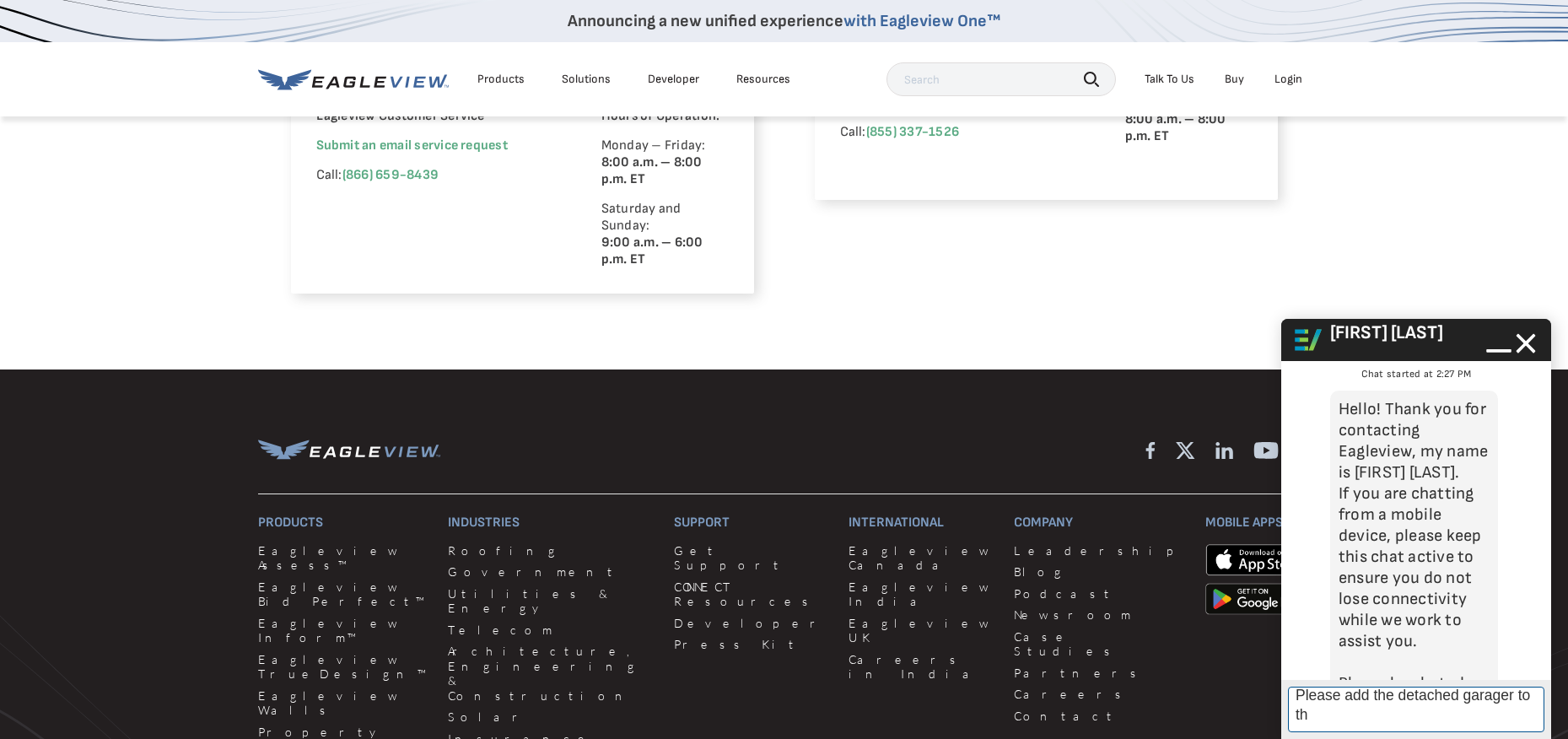 scroll, scrollTop: 8, scrollLeft: 0, axis: vertical 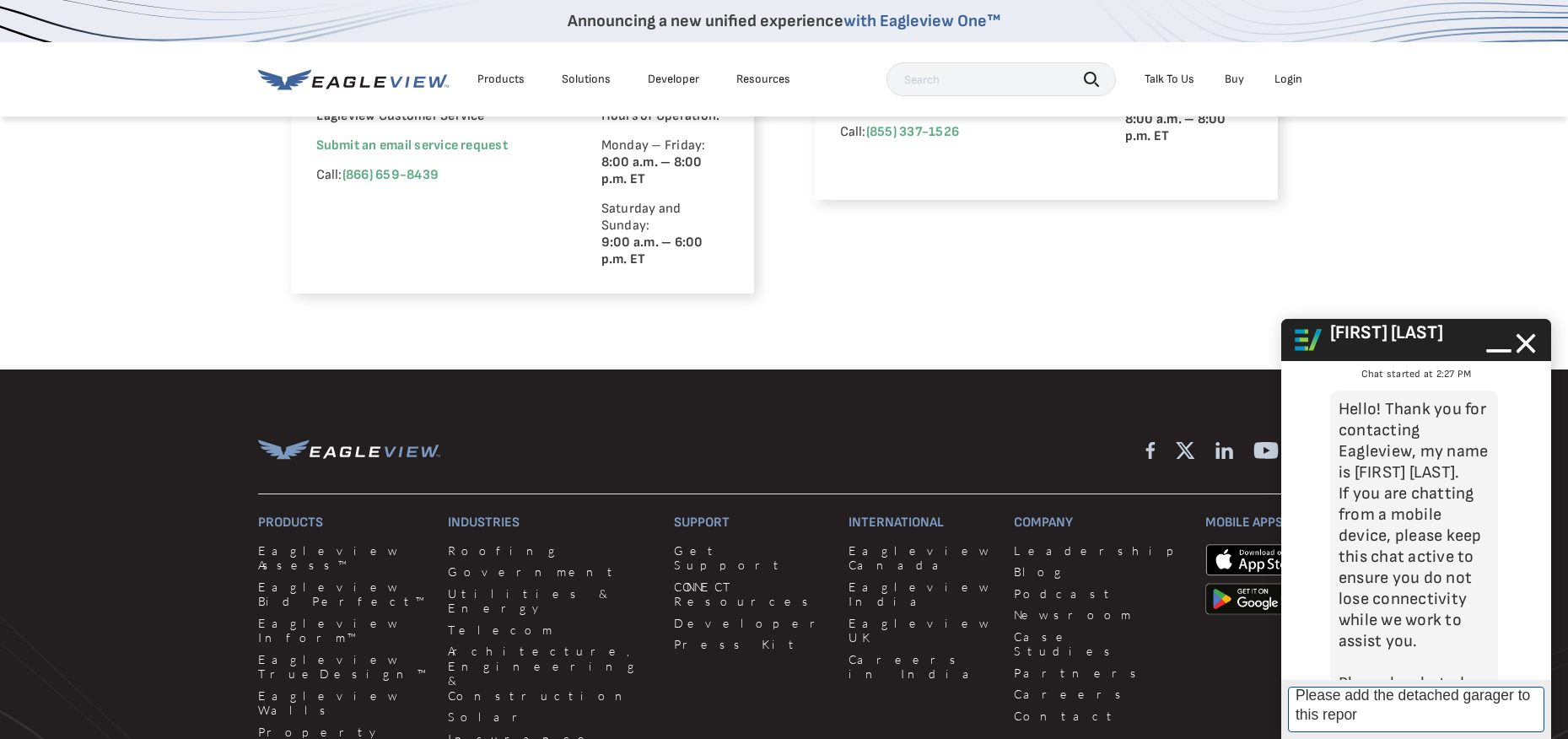 type on "Please add the detached garager to this report" 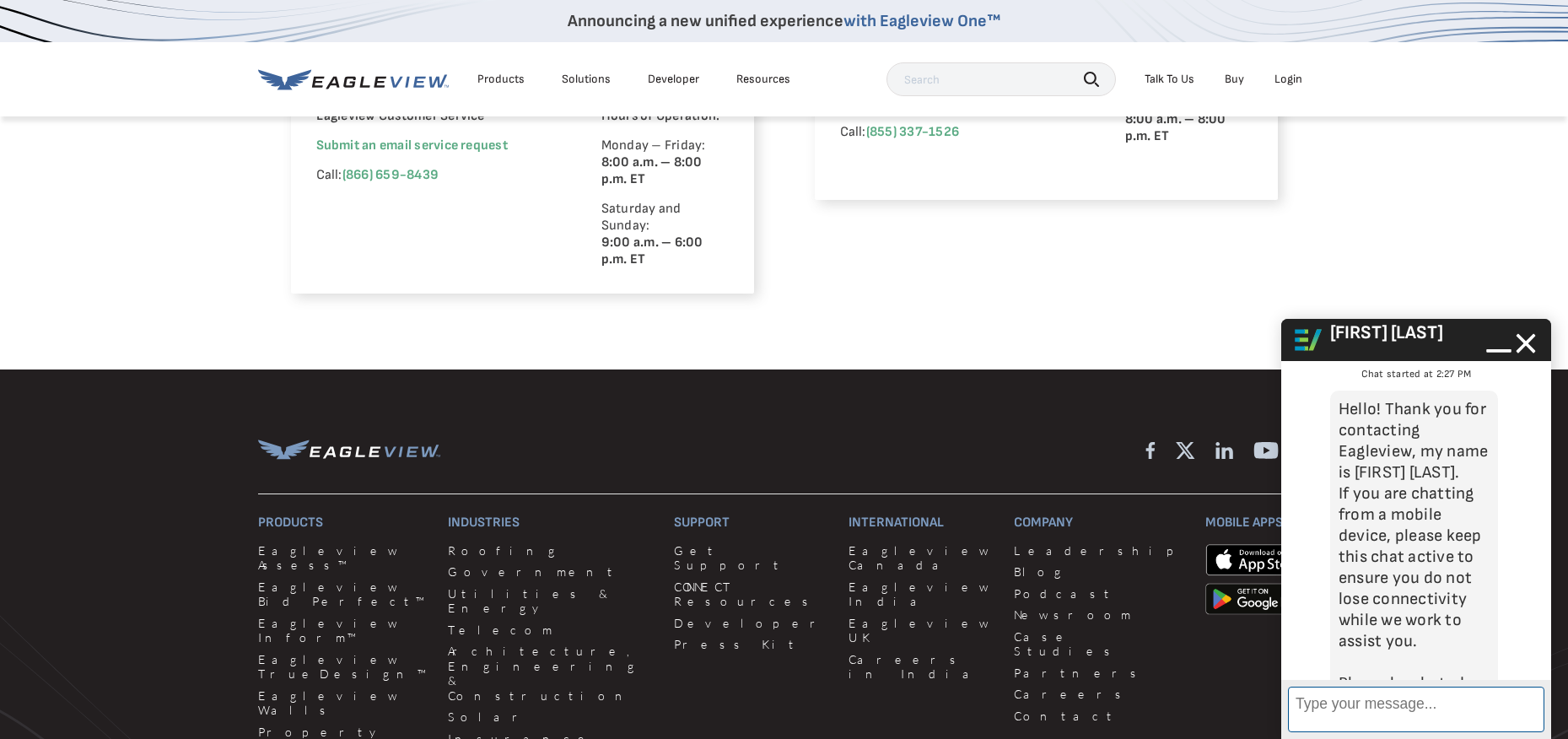 scroll, scrollTop: 4, scrollLeft: 0, axis: vertical 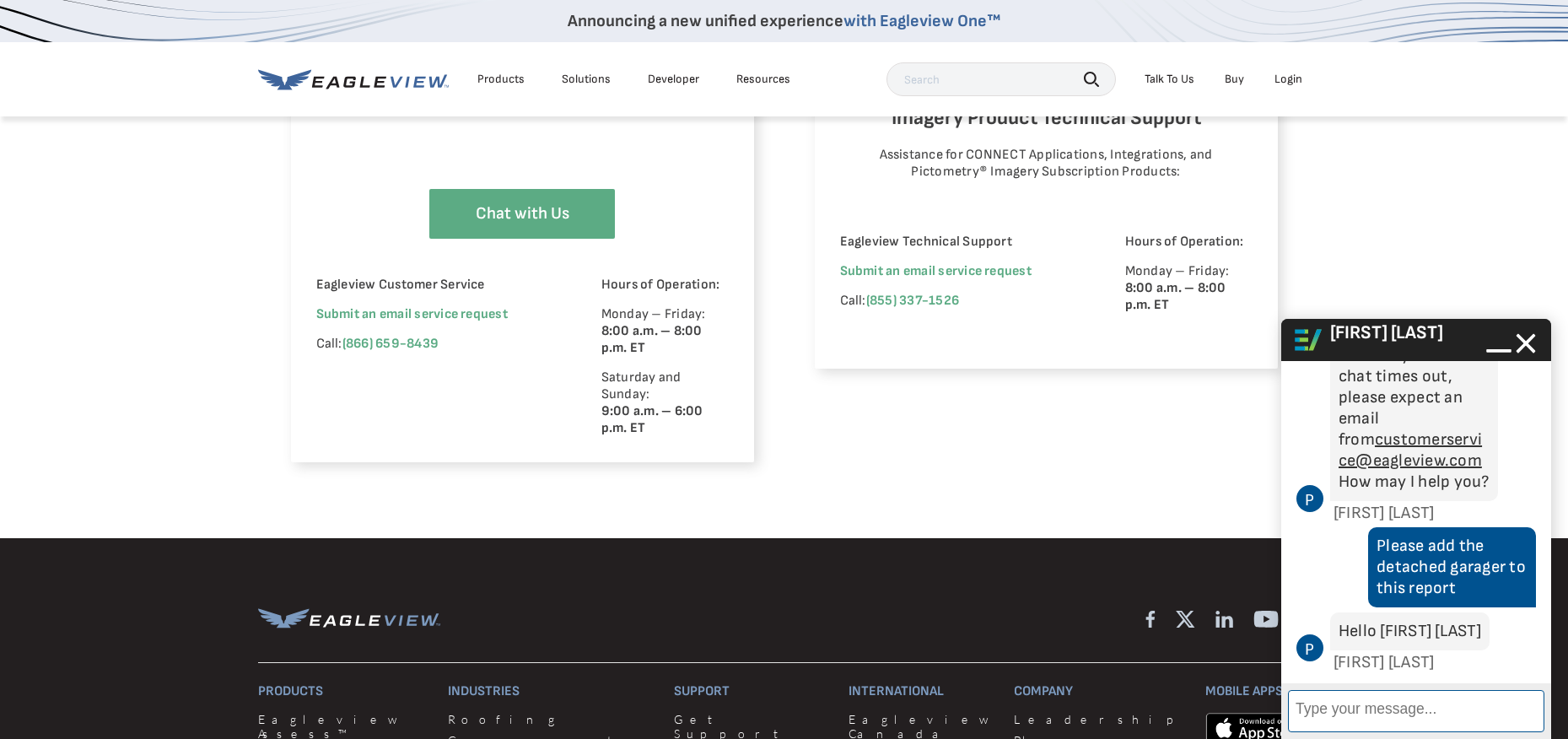 paste on "[PHONE]" 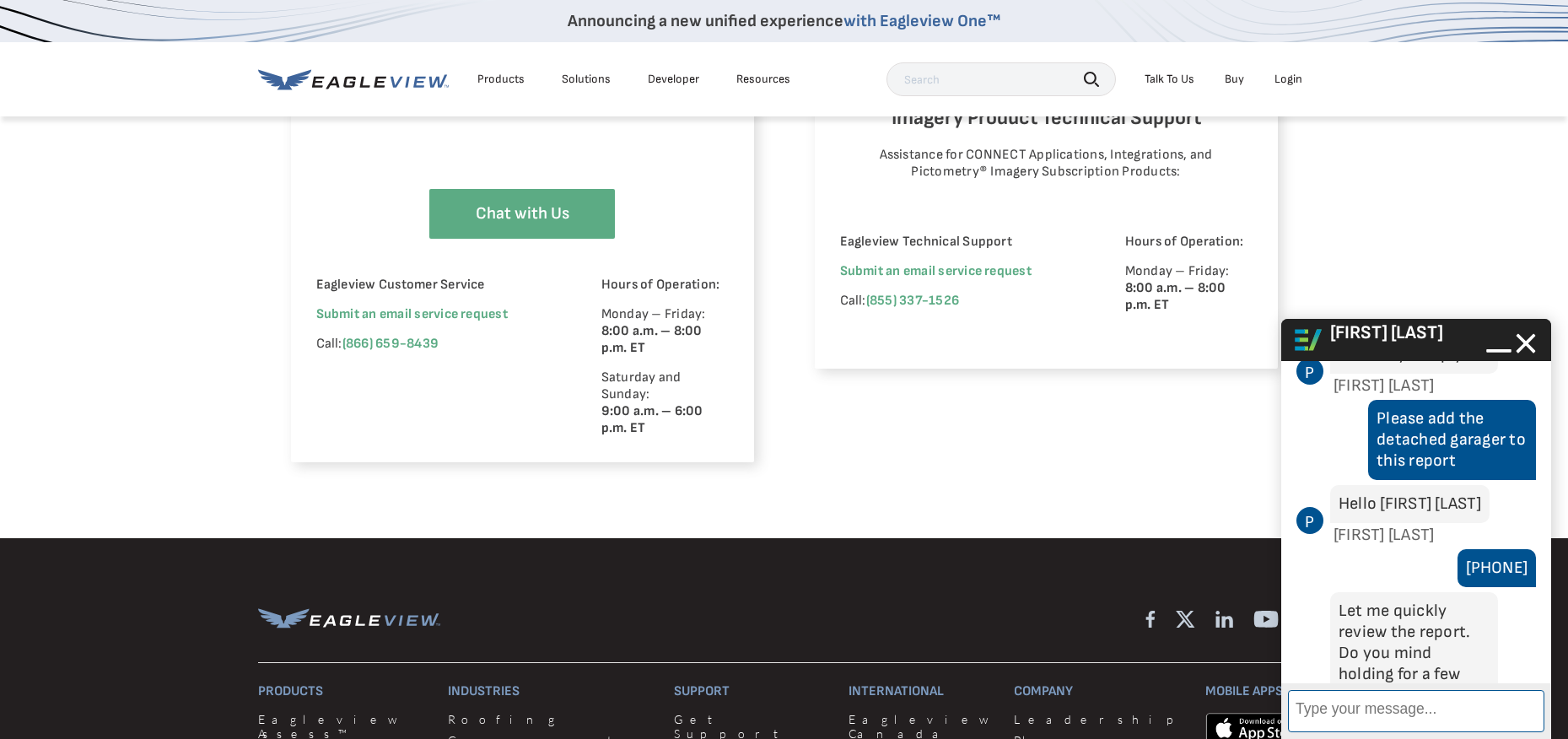 scroll, scrollTop: 709, scrollLeft: 0, axis: vertical 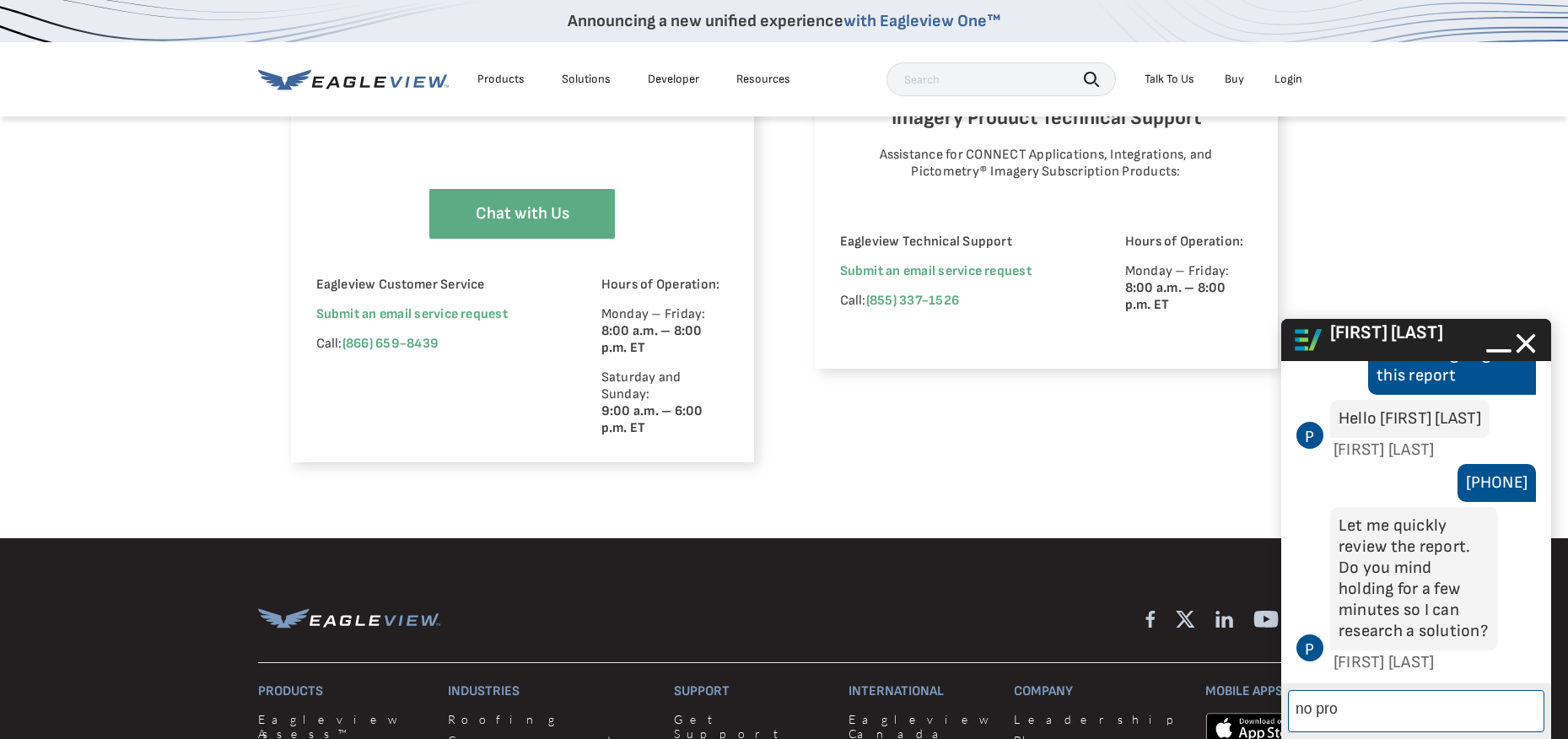 type on "no prob" 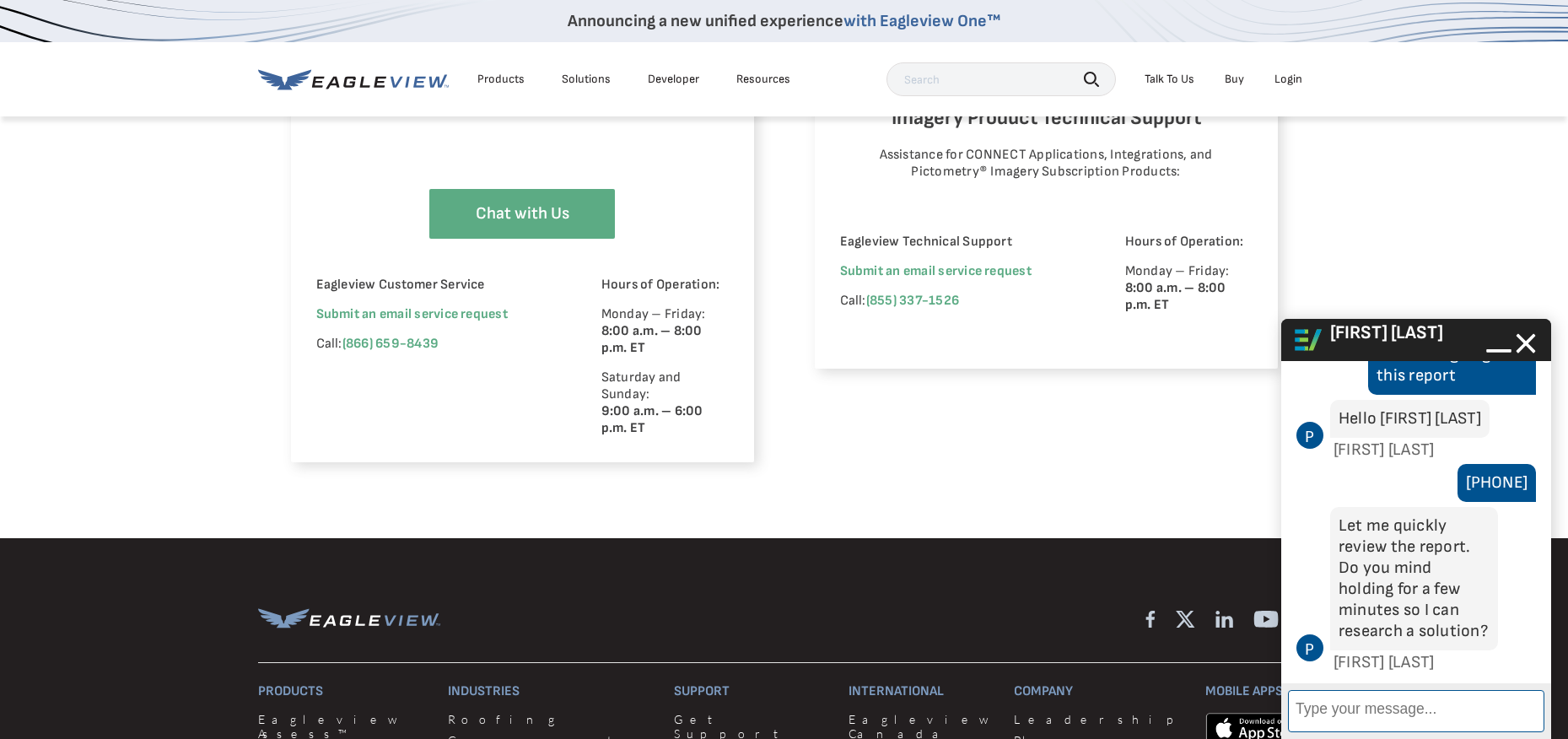 scroll, scrollTop: 752, scrollLeft: 0, axis: vertical 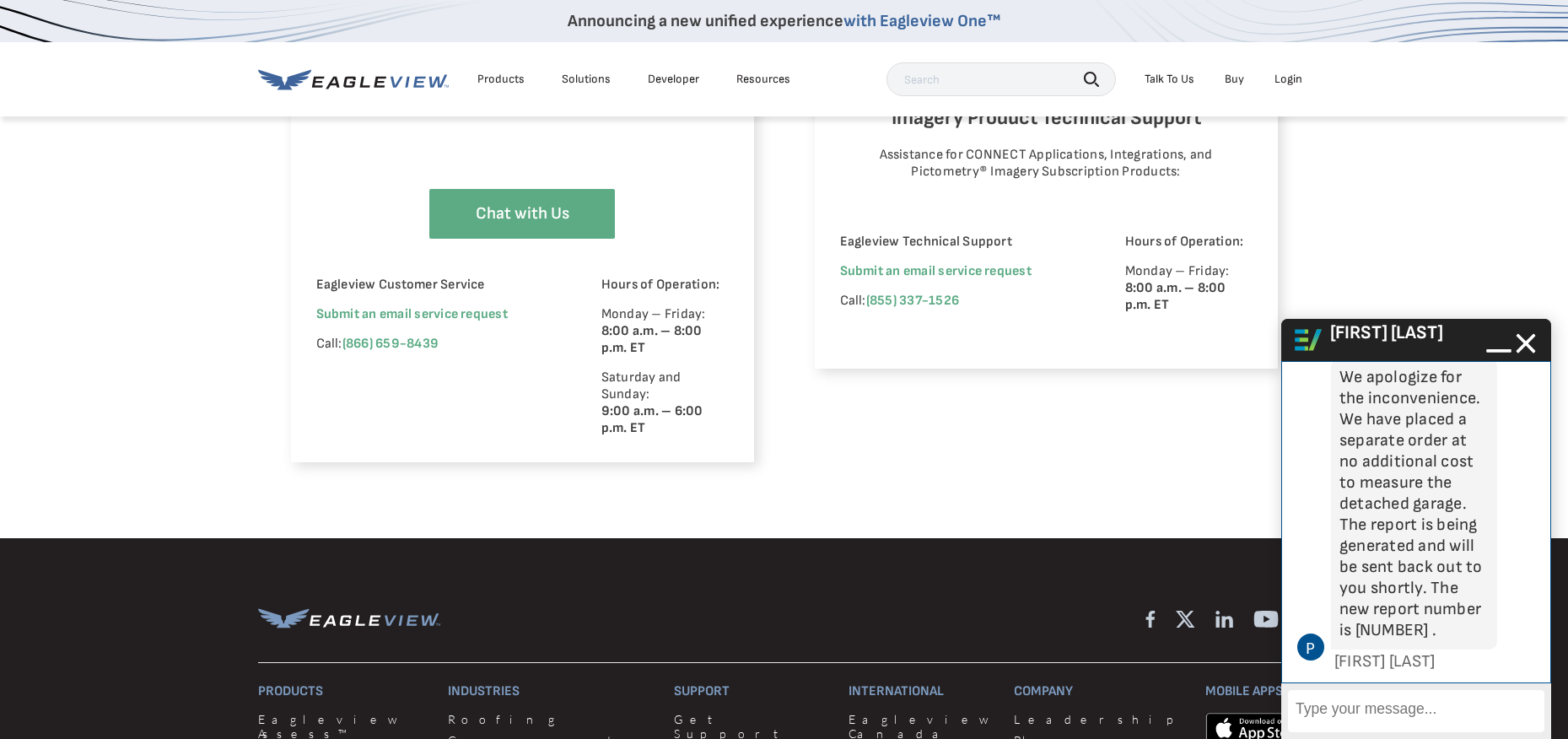 click on "P We apologize for the inconvenience. We have placed a separate order at no additional cost to measure the detached garage. The report is being generated and will be sent back out to you shortly. The new report number is [NUMBER] . Pious" at bounding box center [1416, 515] 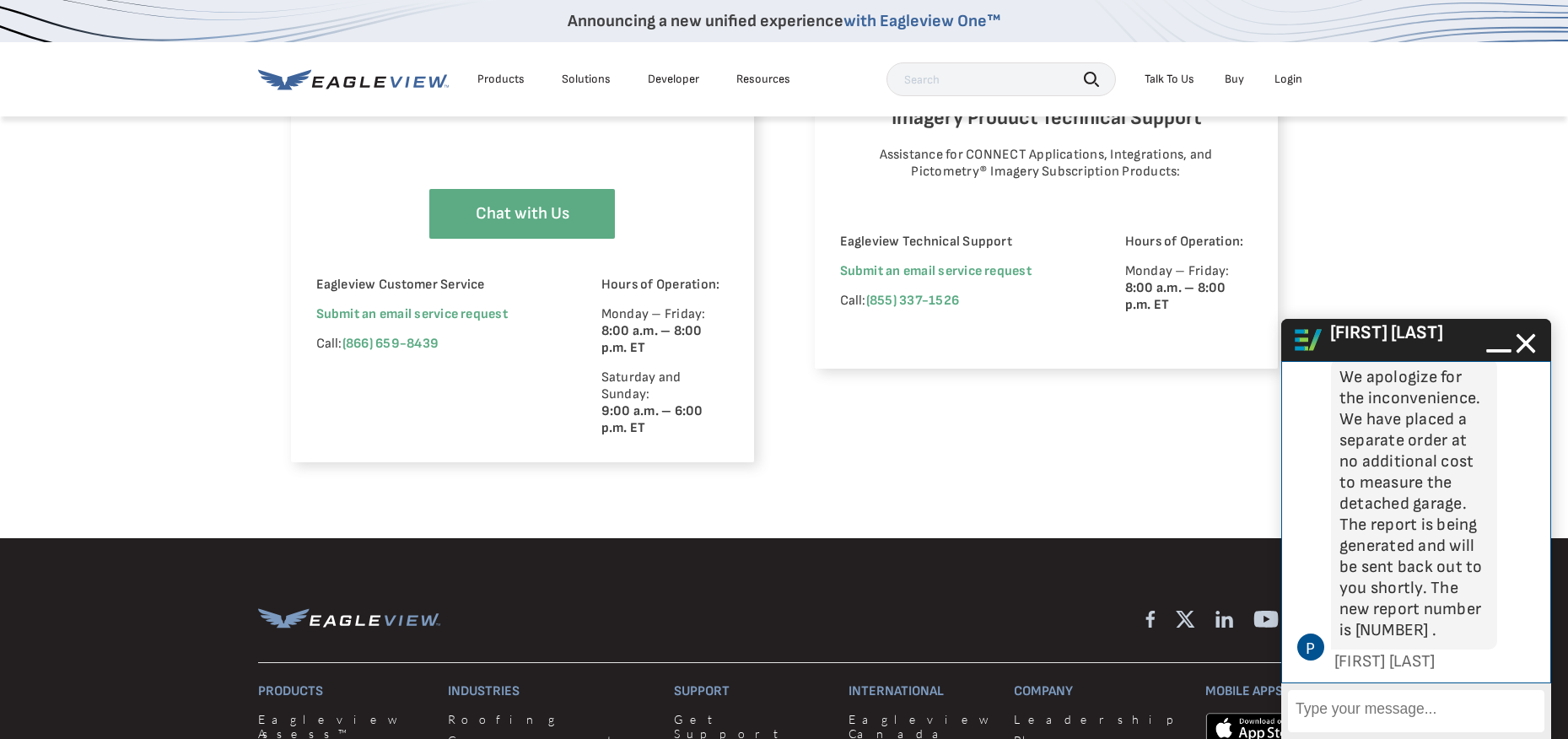 scroll, scrollTop: 1156, scrollLeft: 0, axis: vertical 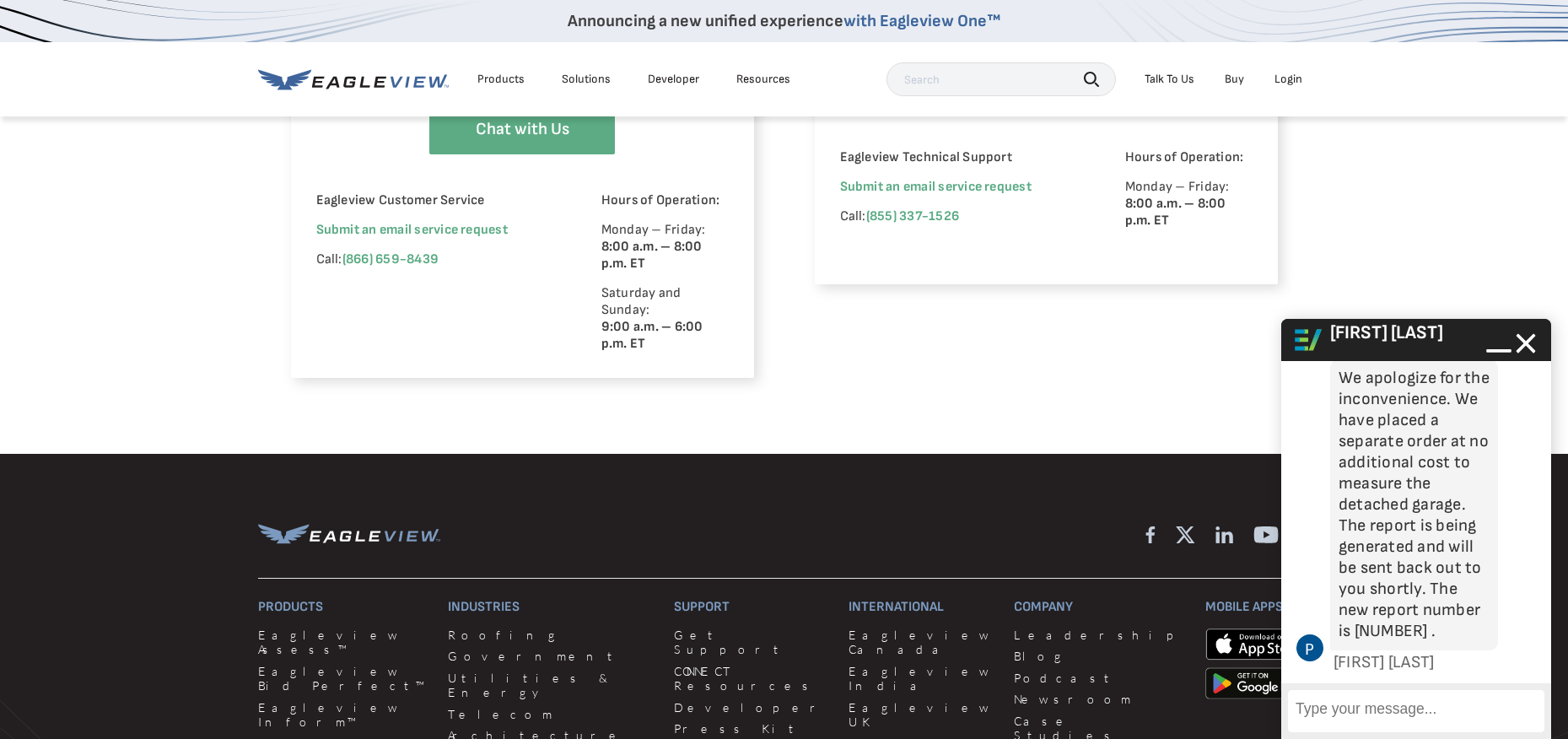 click on "Enter Message" at bounding box center [1416, 711] 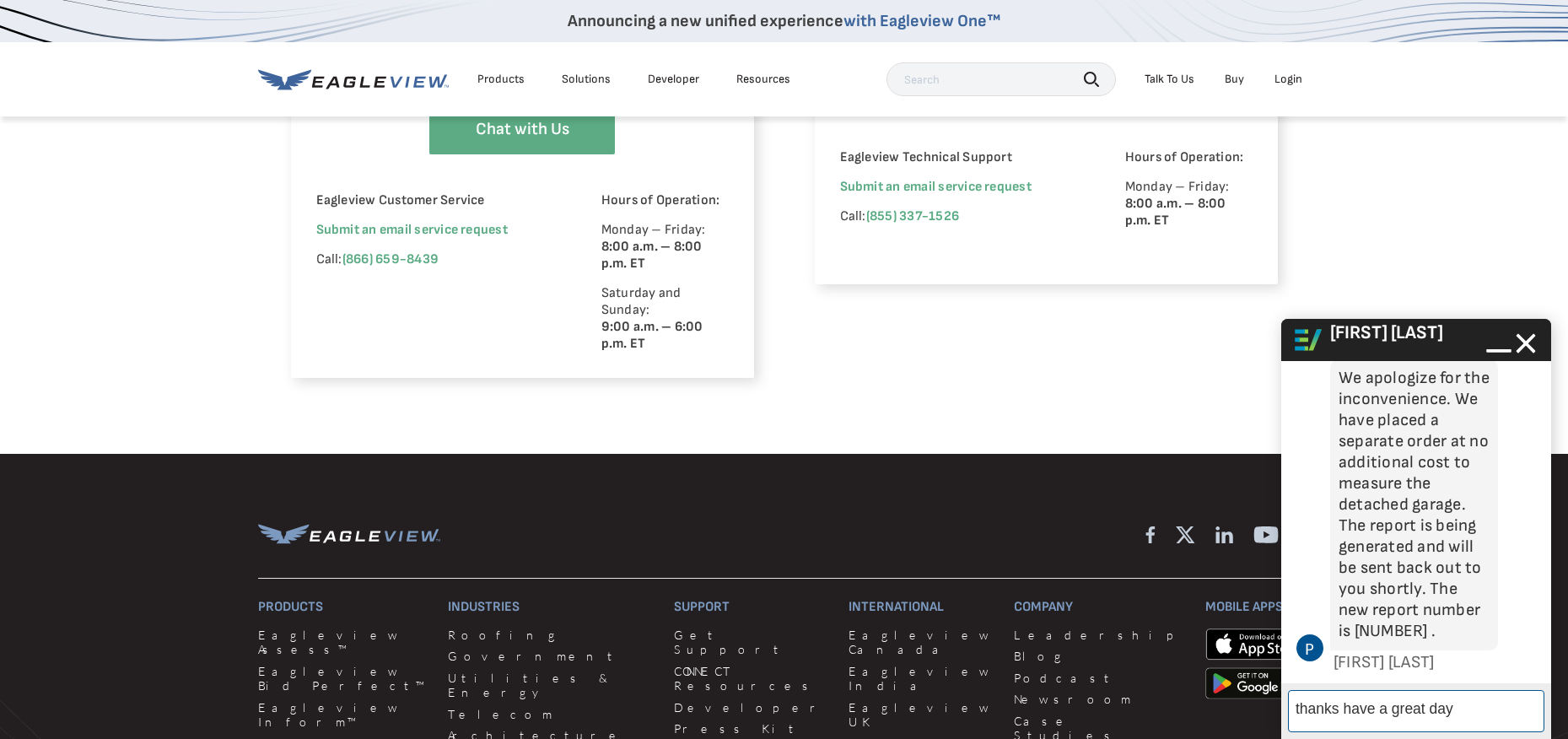 type on "thanks have a great day!" 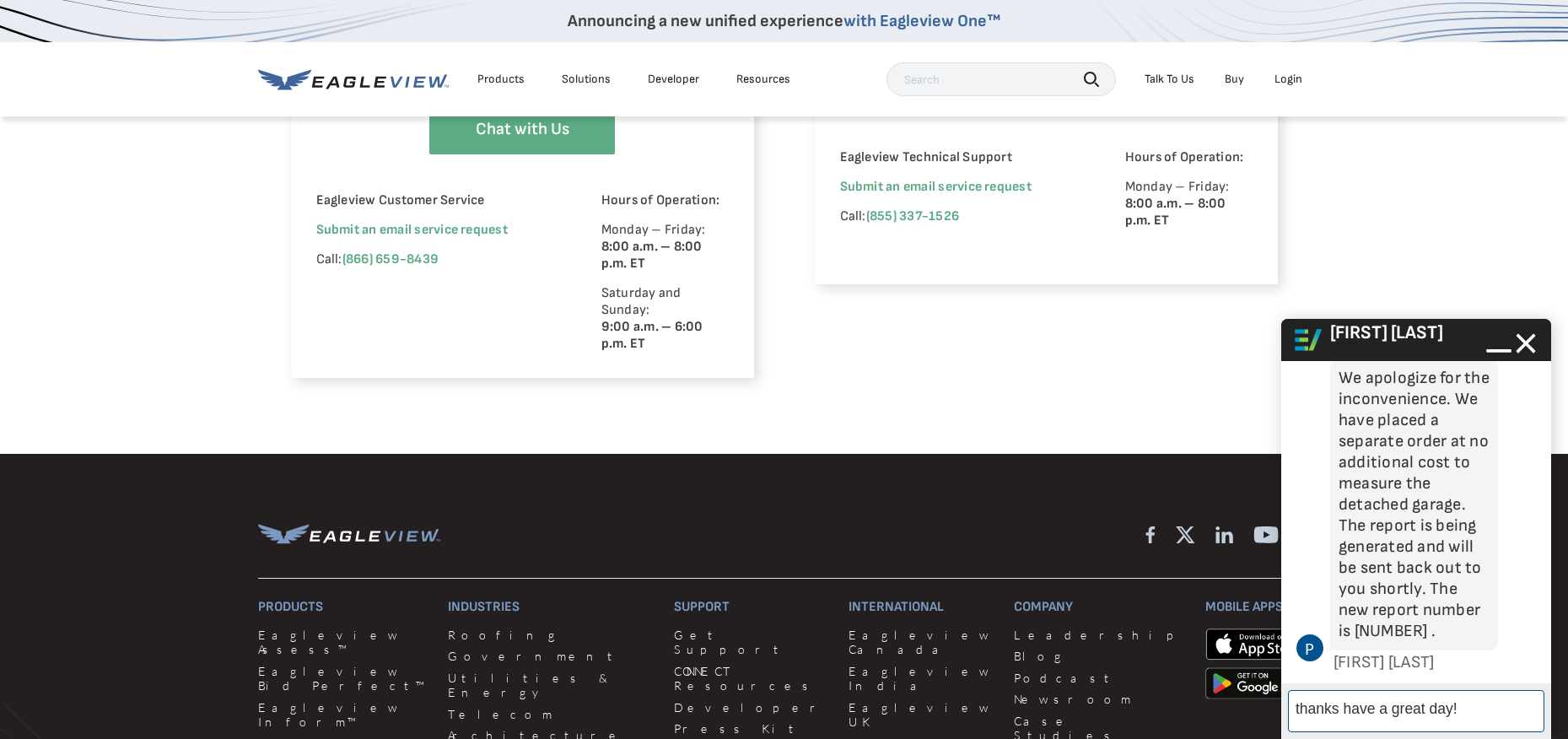 type 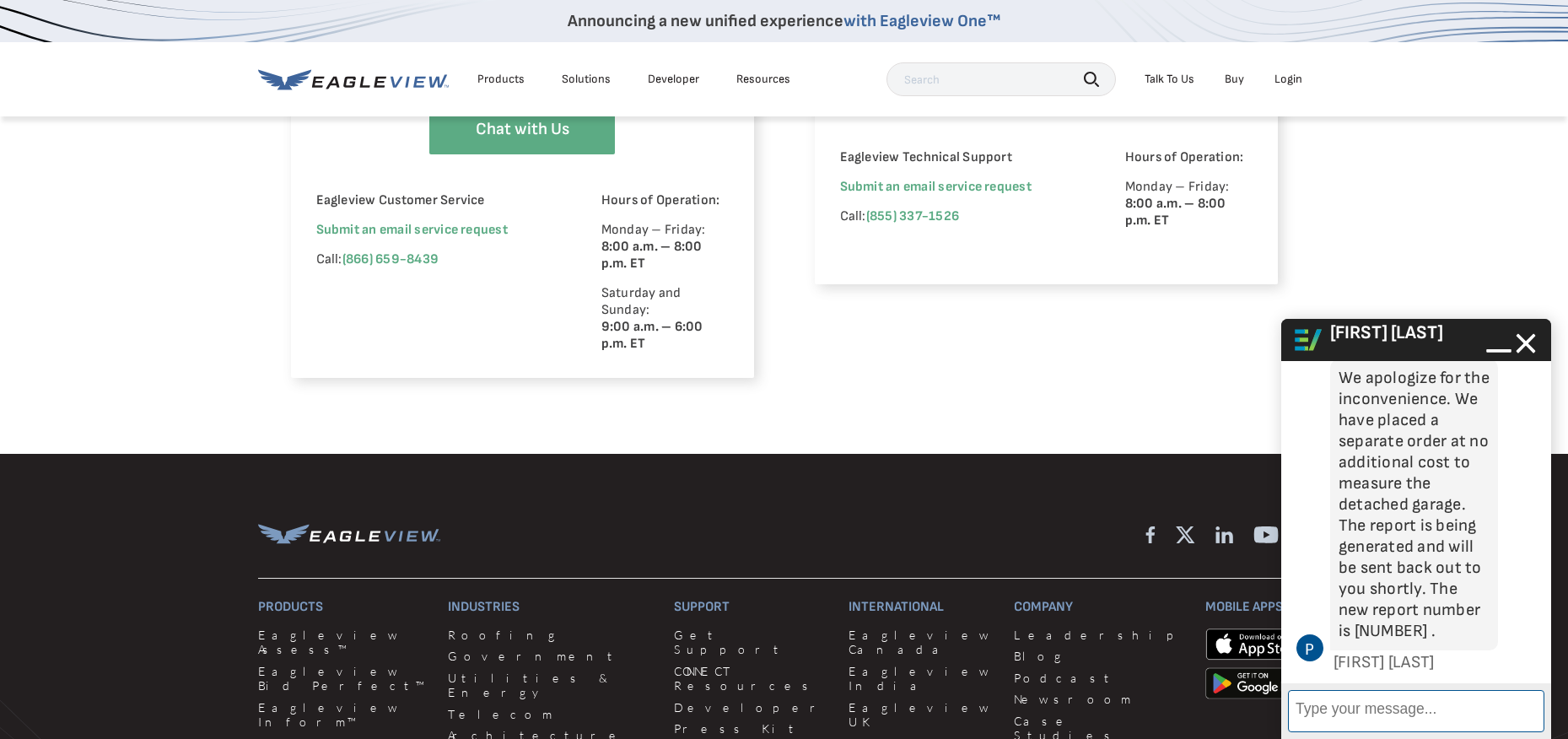 scroll, scrollTop: 1197, scrollLeft: 0, axis: vertical 